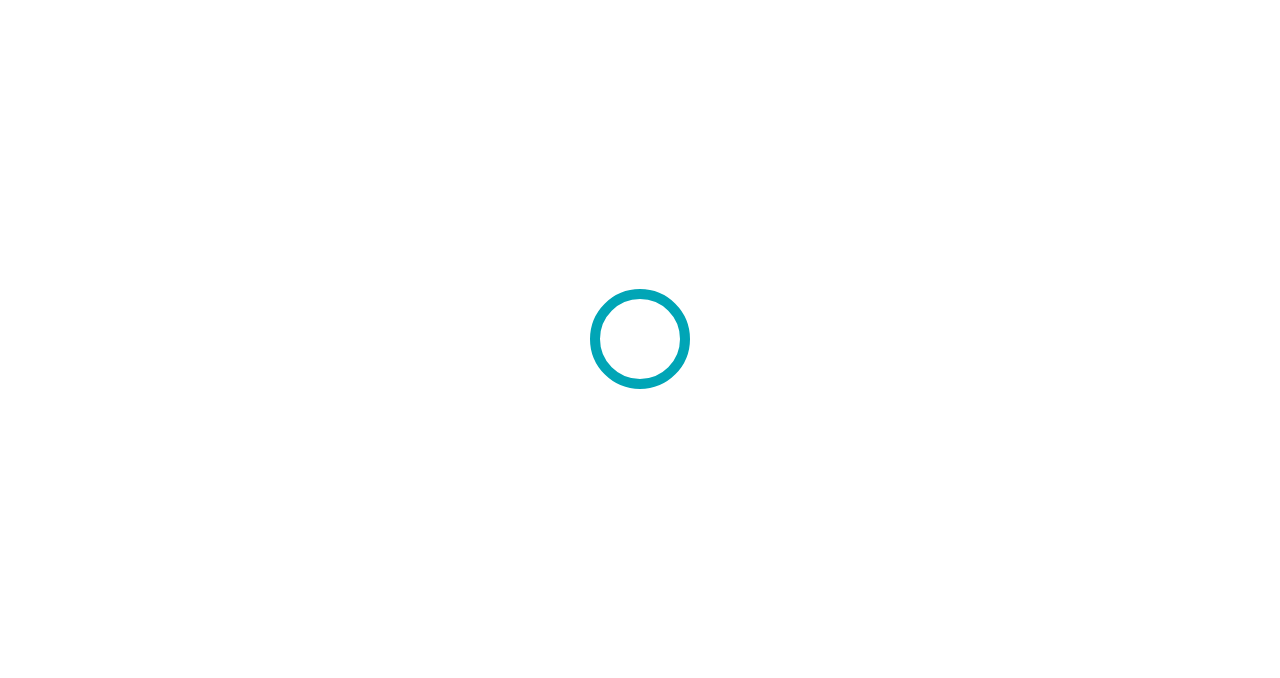 scroll, scrollTop: 0, scrollLeft: 0, axis: both 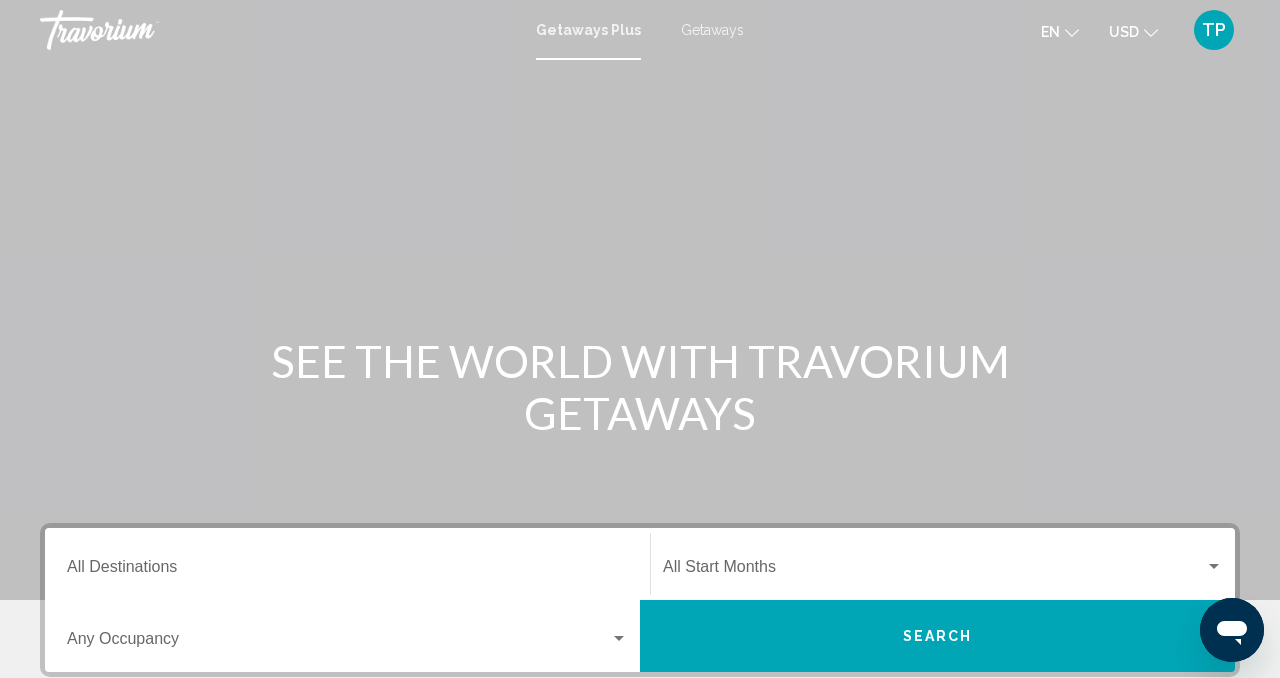 click on "Getaways" at bounding box center (712, 30) 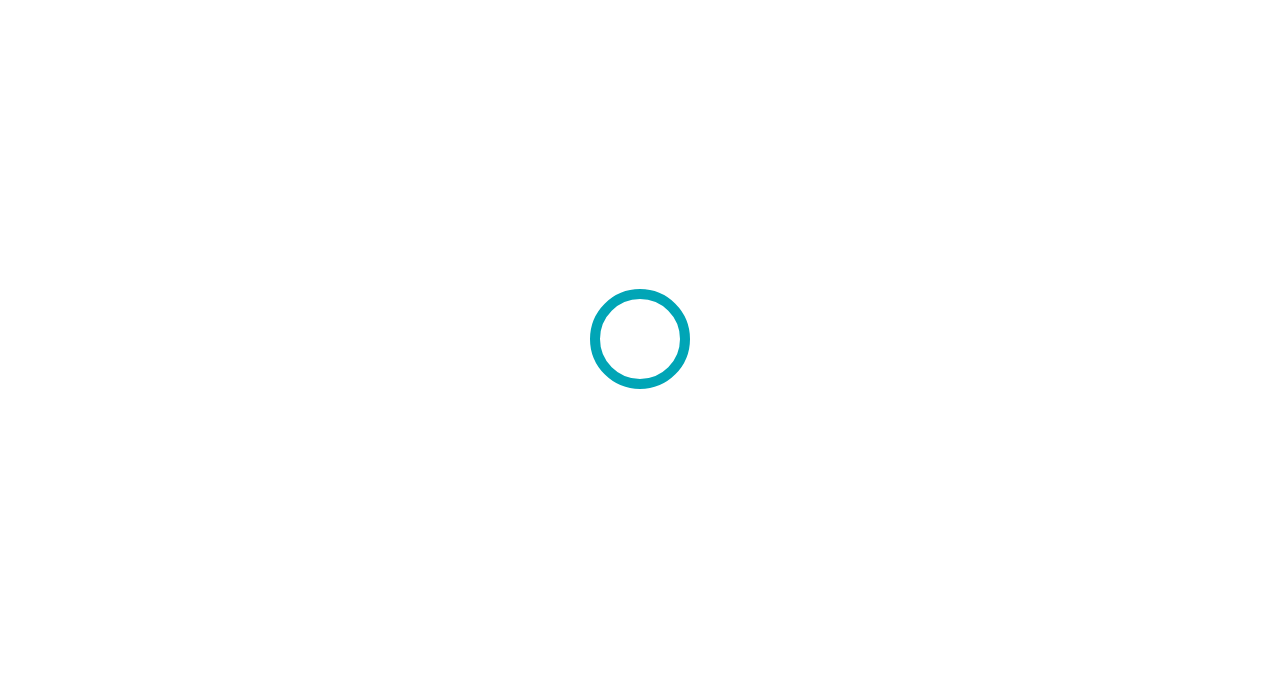 scroll, scrollTop: 0, scrollLeft: 0, axis: both 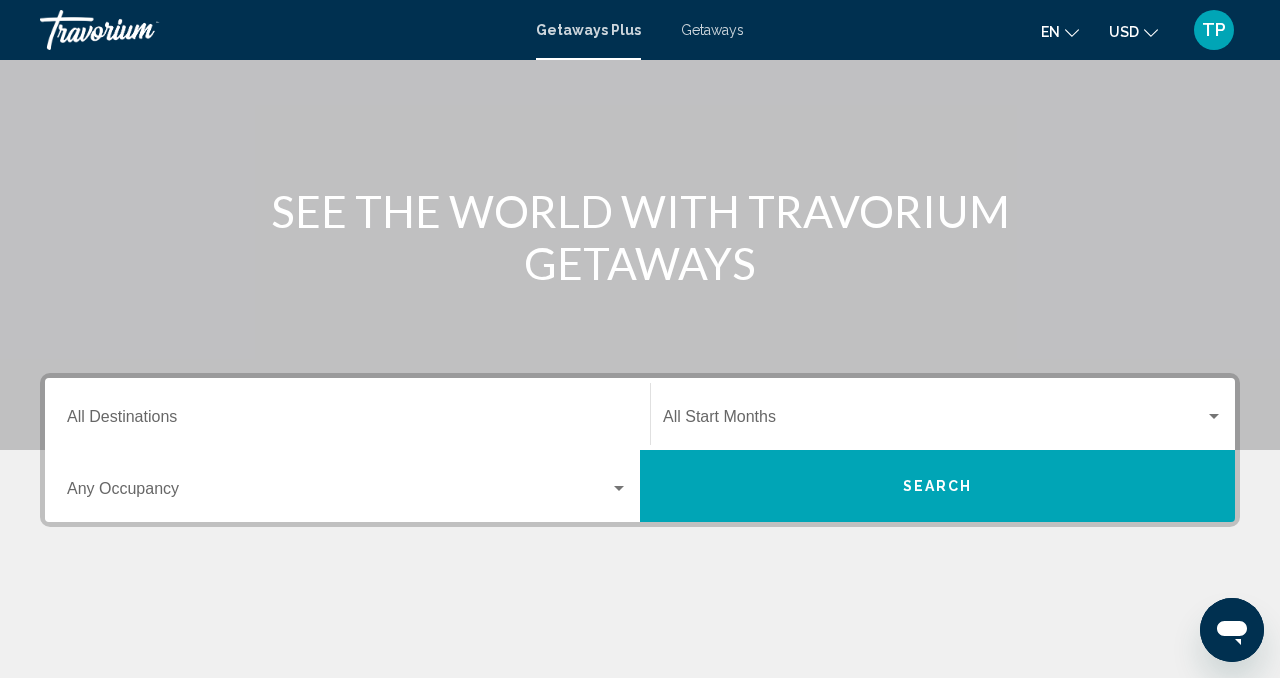 click on "Destination All Destinations" at bounding box center [347, 414] 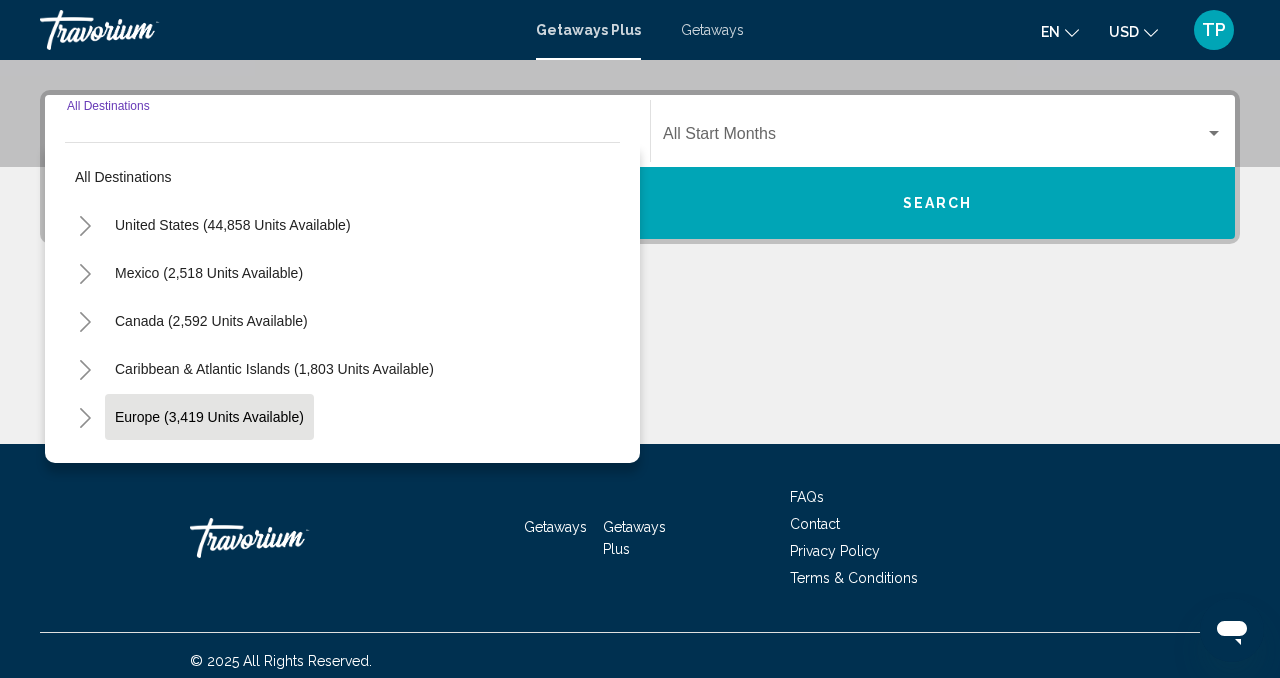 scroll, scrollTop: 444, scrollLeft: 0, axis: vertical 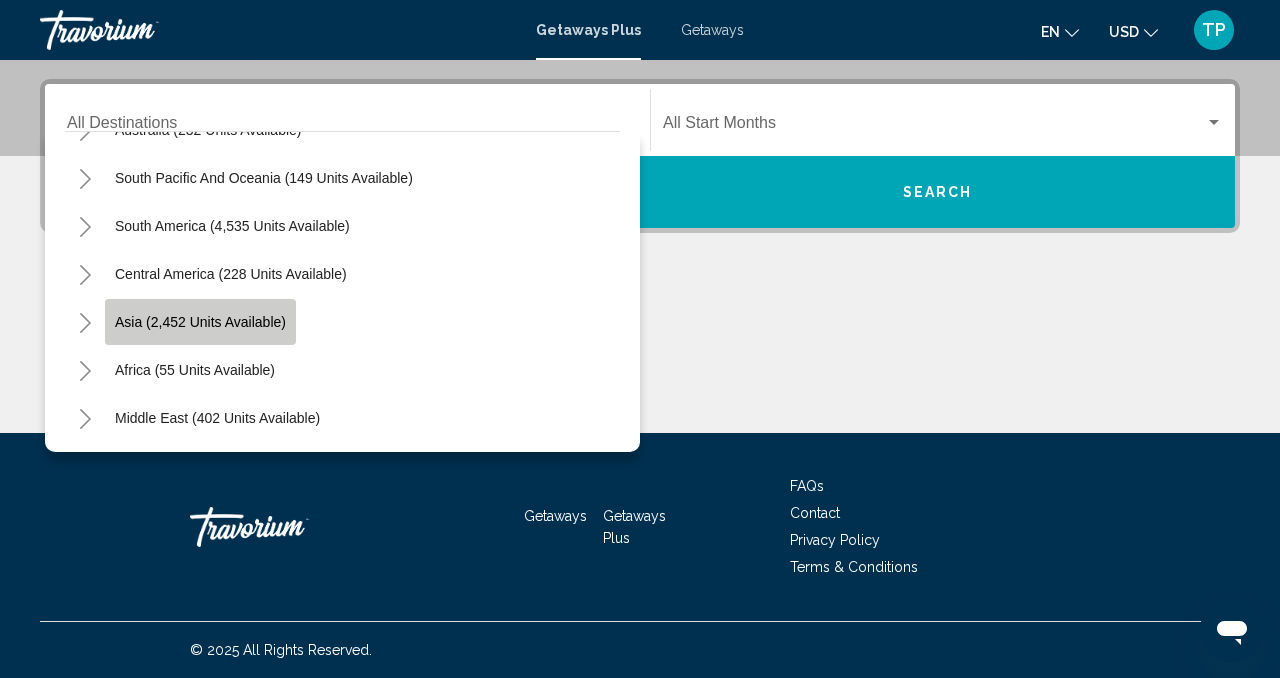 click on "Asia (2,452 units available)" 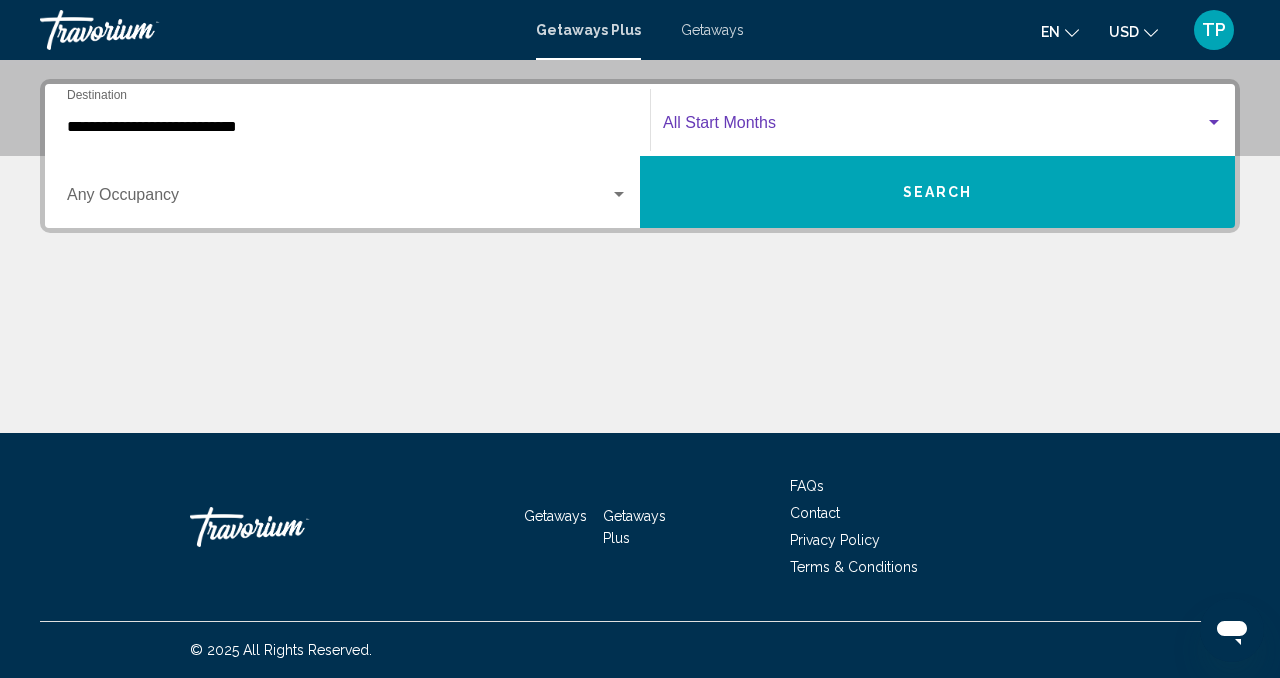 click at bounding box center (934, 127) 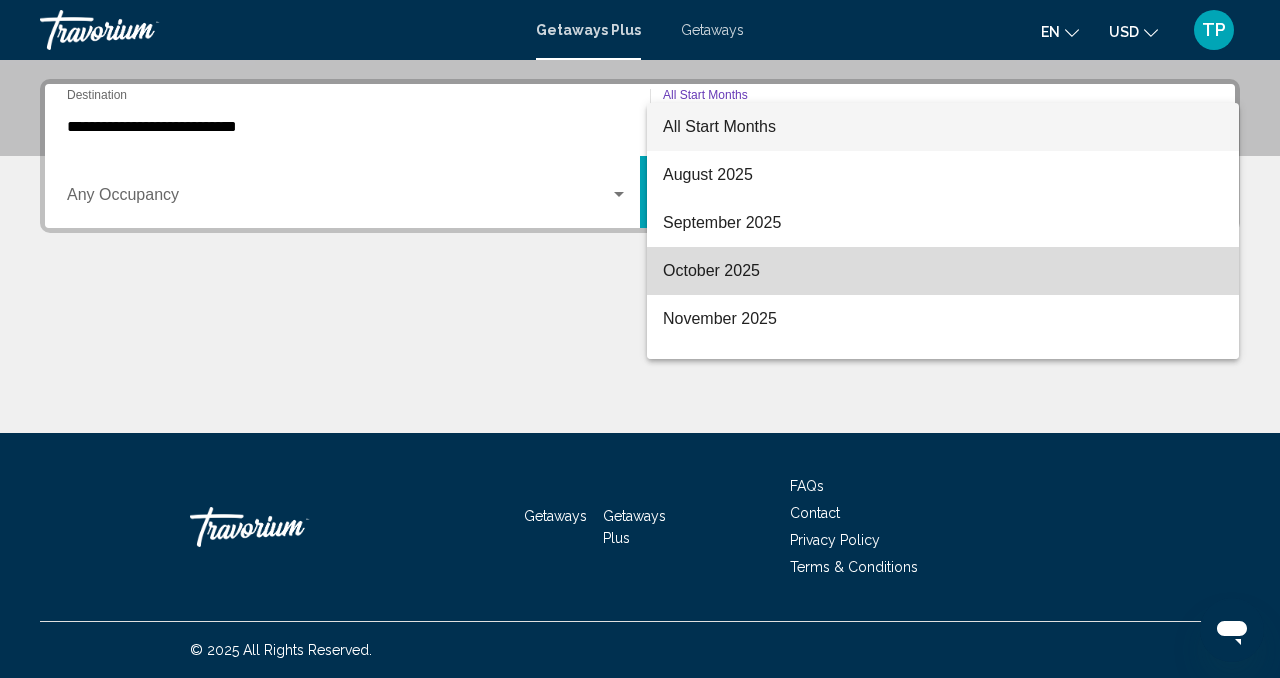 click on "October 2025" at bounding box center (943, 271) 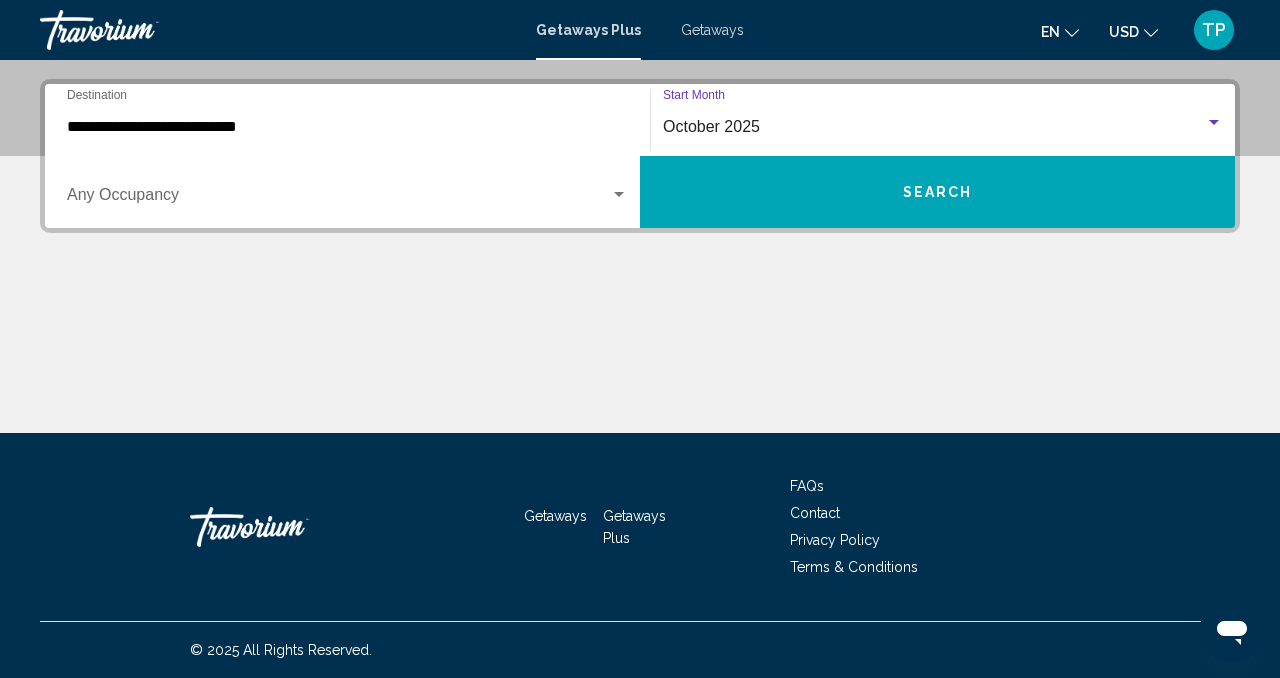 click on "Search" at bounding box center (937, 192) 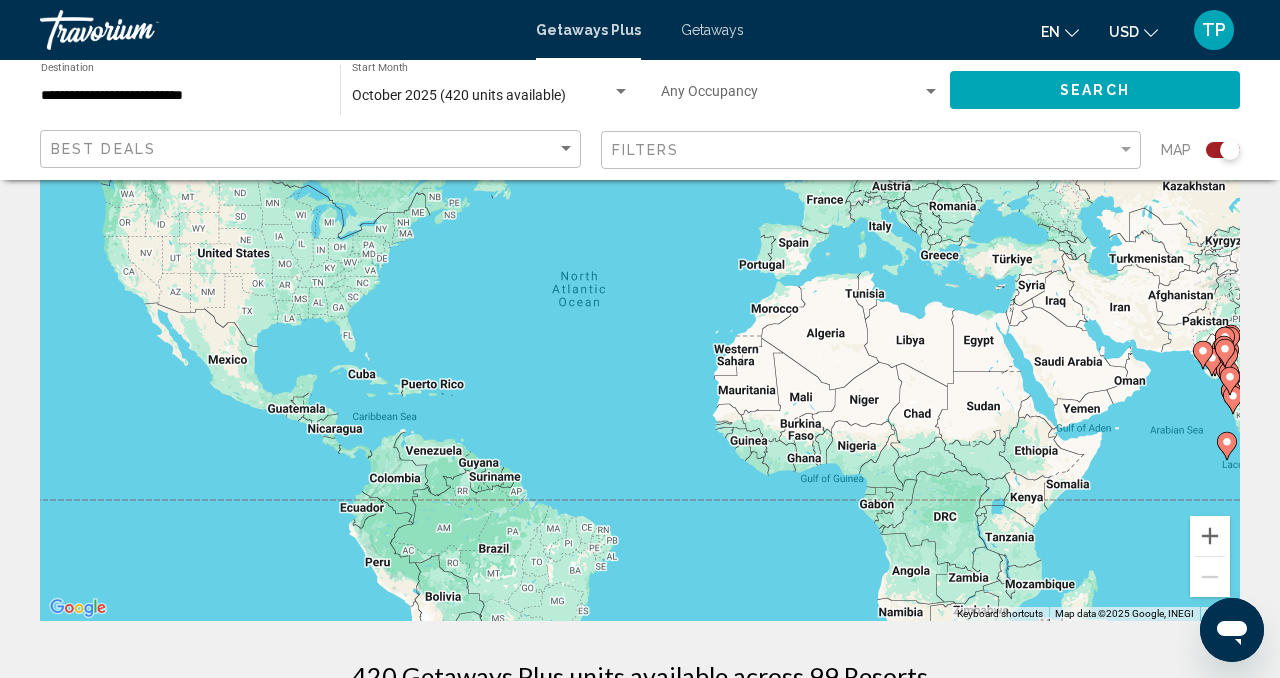 scroll, scrollTop: 180, scrollLeft: 0, axis: vertical 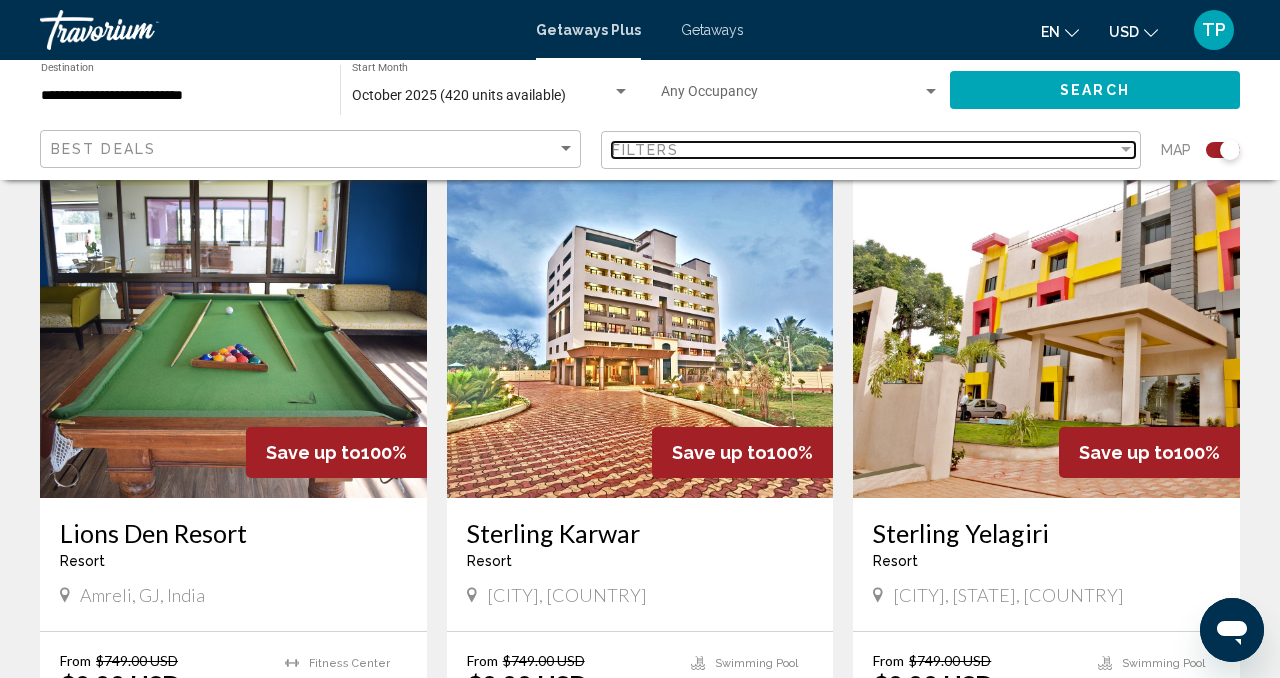 click at bounding box center [1126, 150] 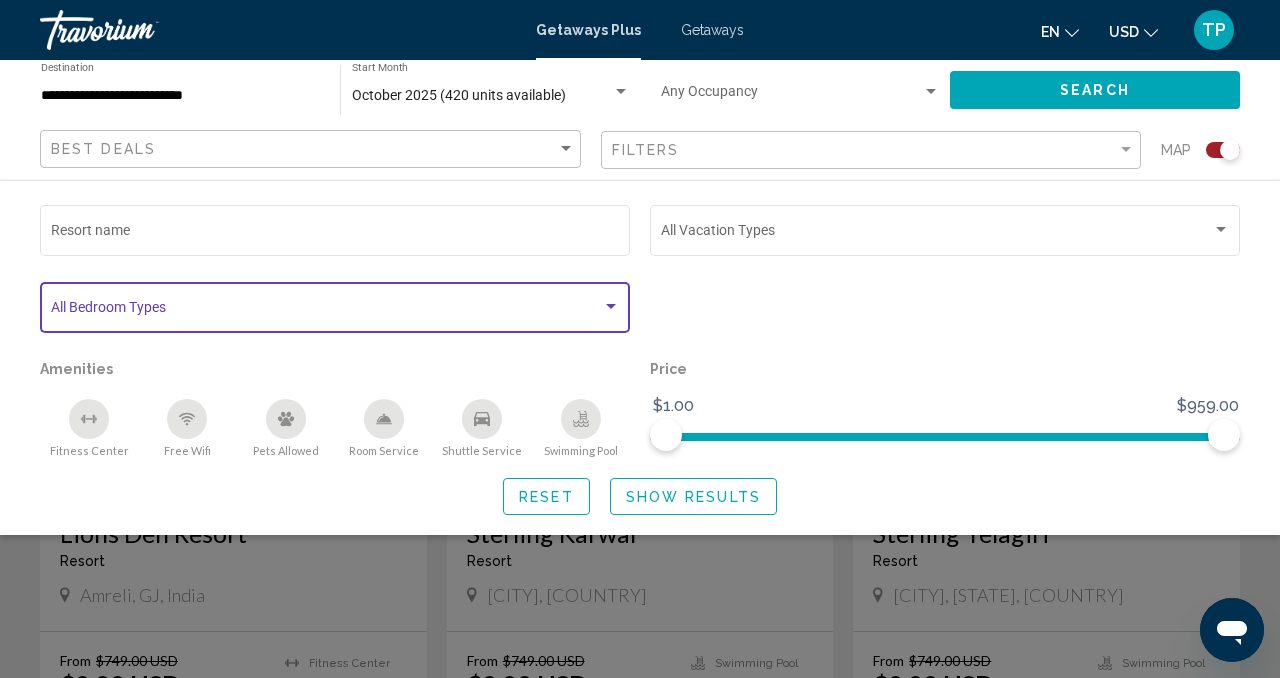 click at bounding box center (611, 307) 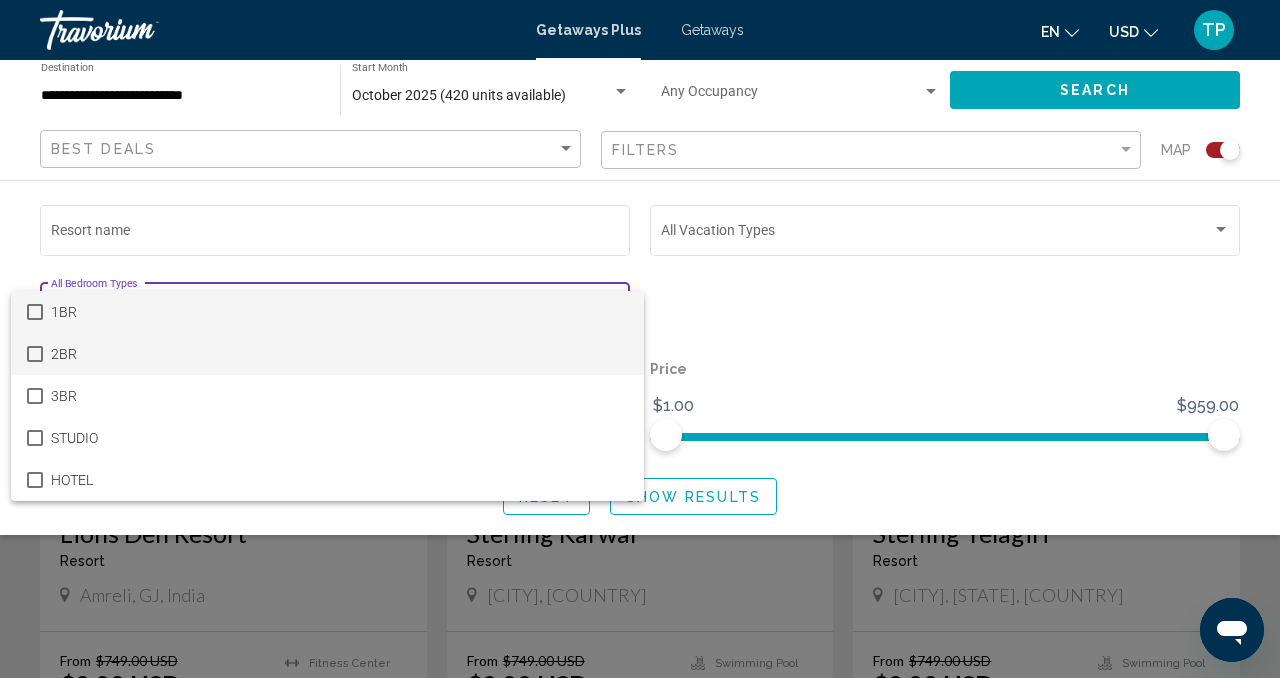 click at bounding box center [35, 354] 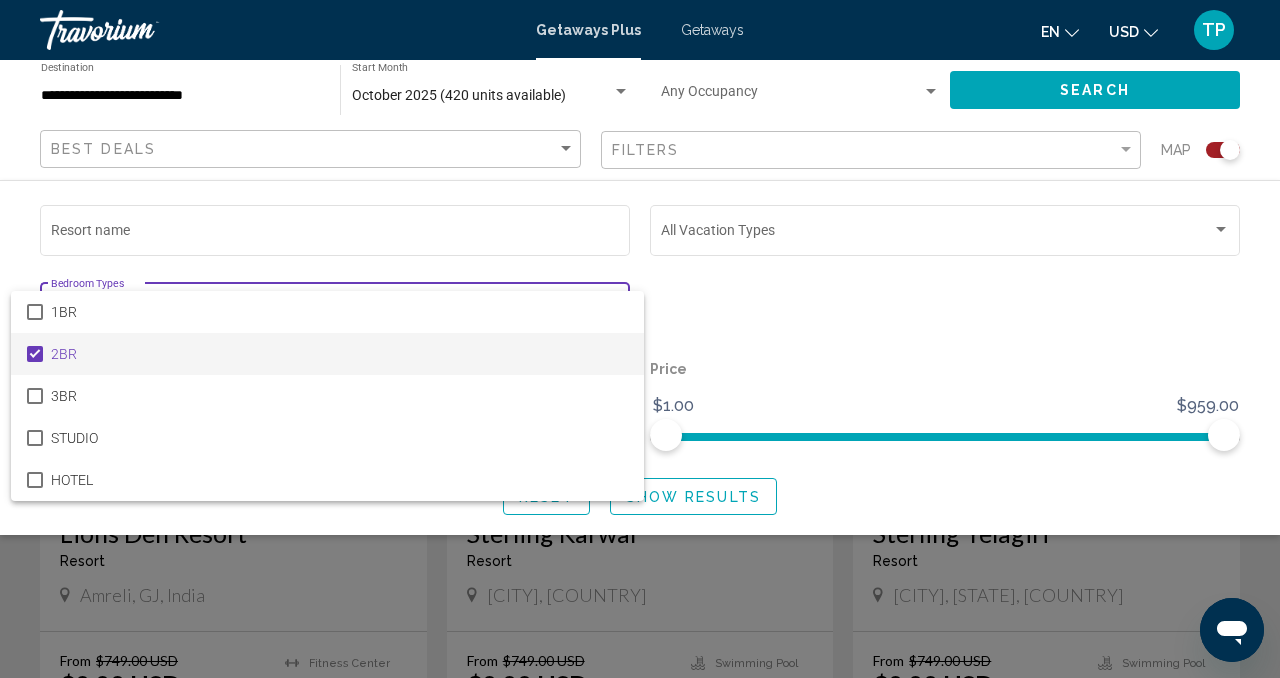 click at bounding box center [640, 339] 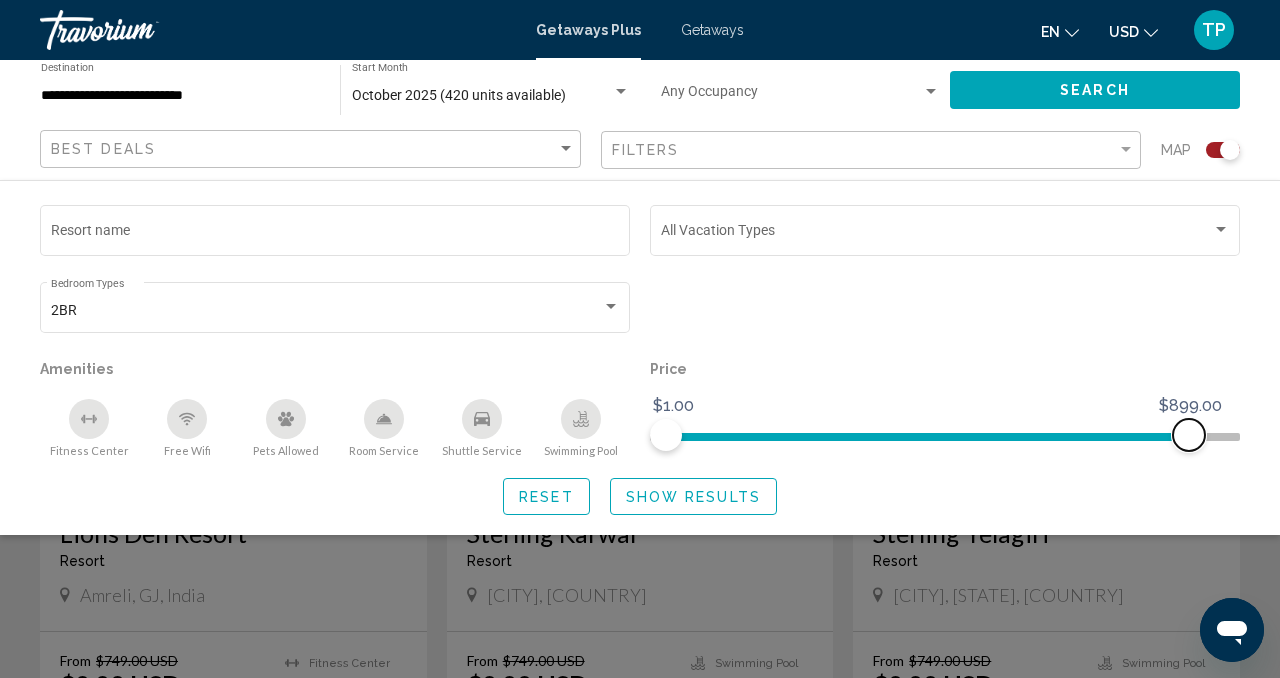 drag, startPoint x: 1220, startPoint y: 432, endPoint x: 1189, endPoint y: 430, distance: 31.06445 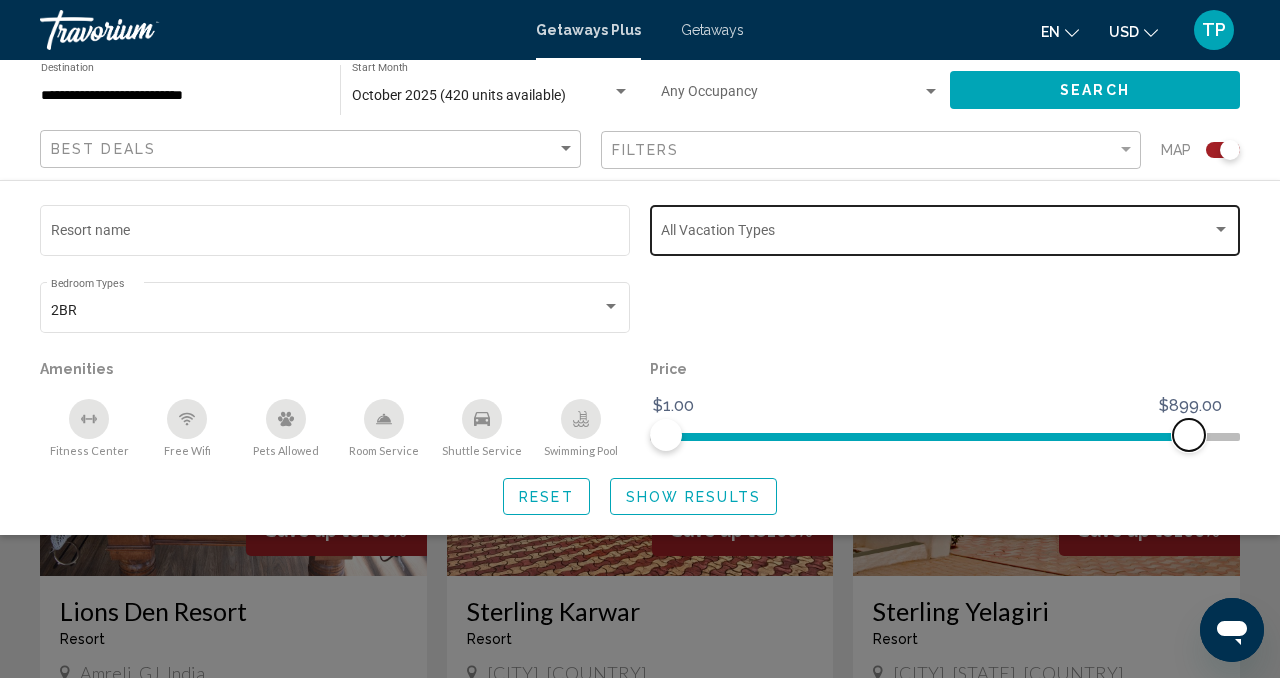 scroll, scrollTop: 1339, scrollLeft: 0, axis: vertical 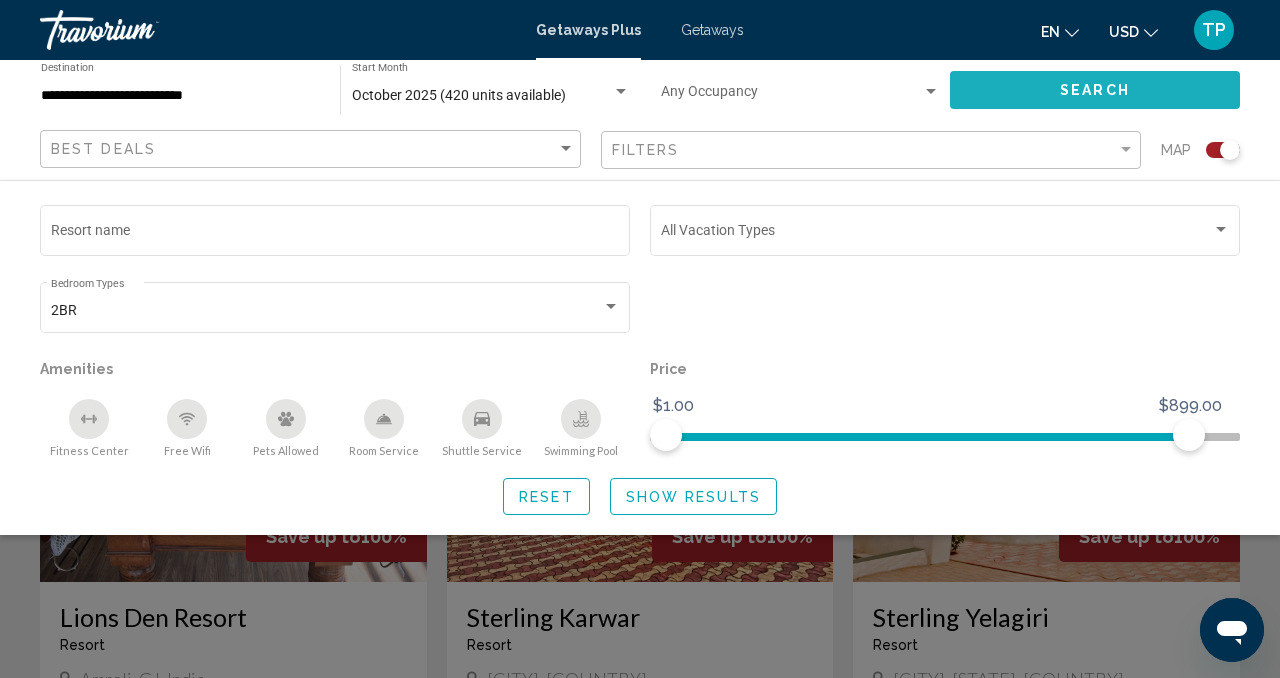 click on "Search" 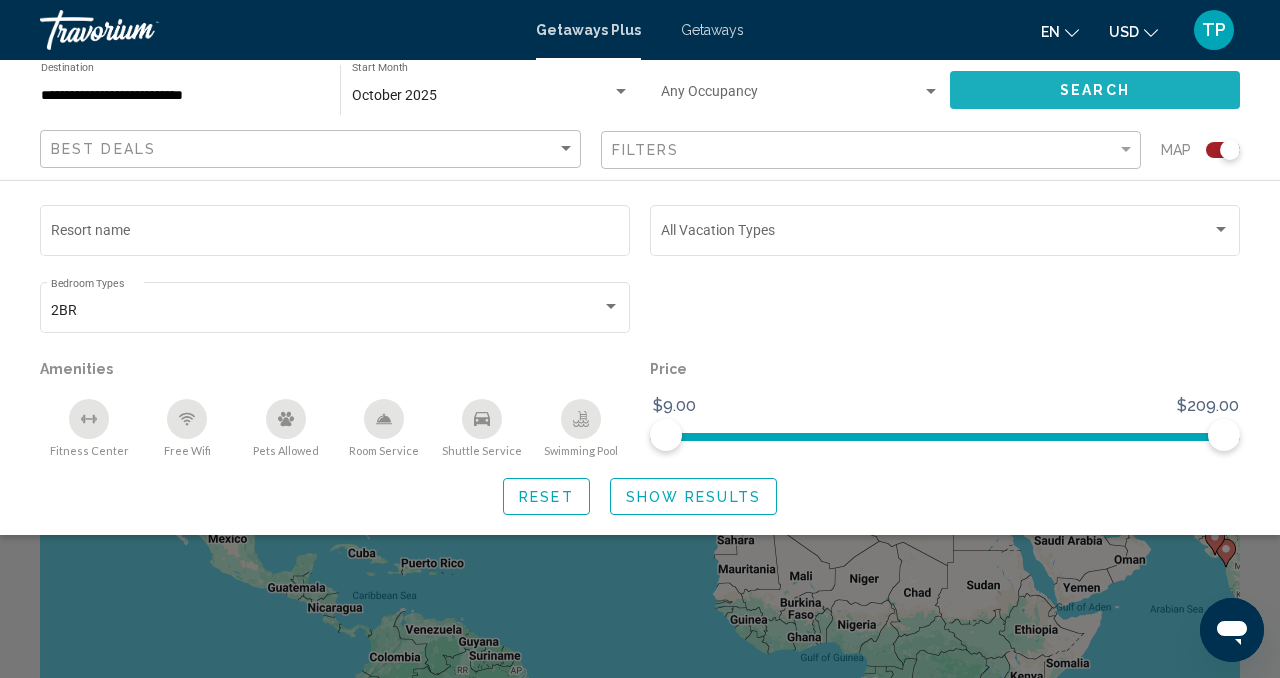 click on "Search" 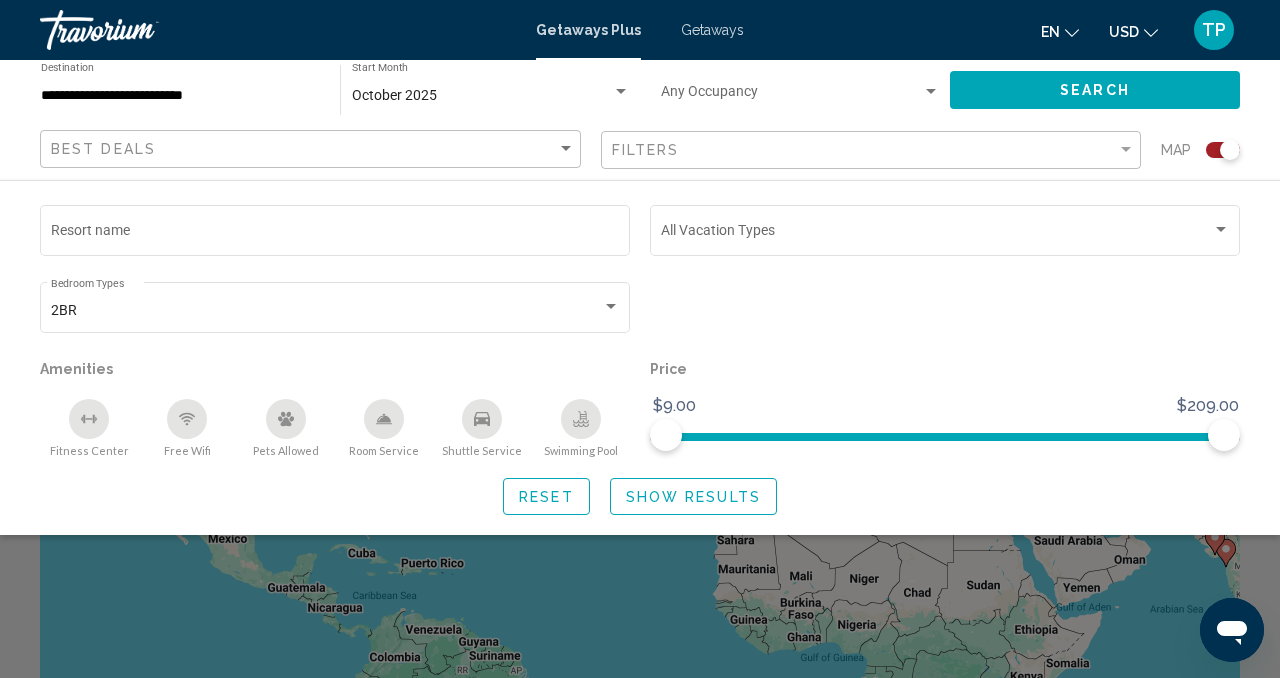 click on "Show Results" 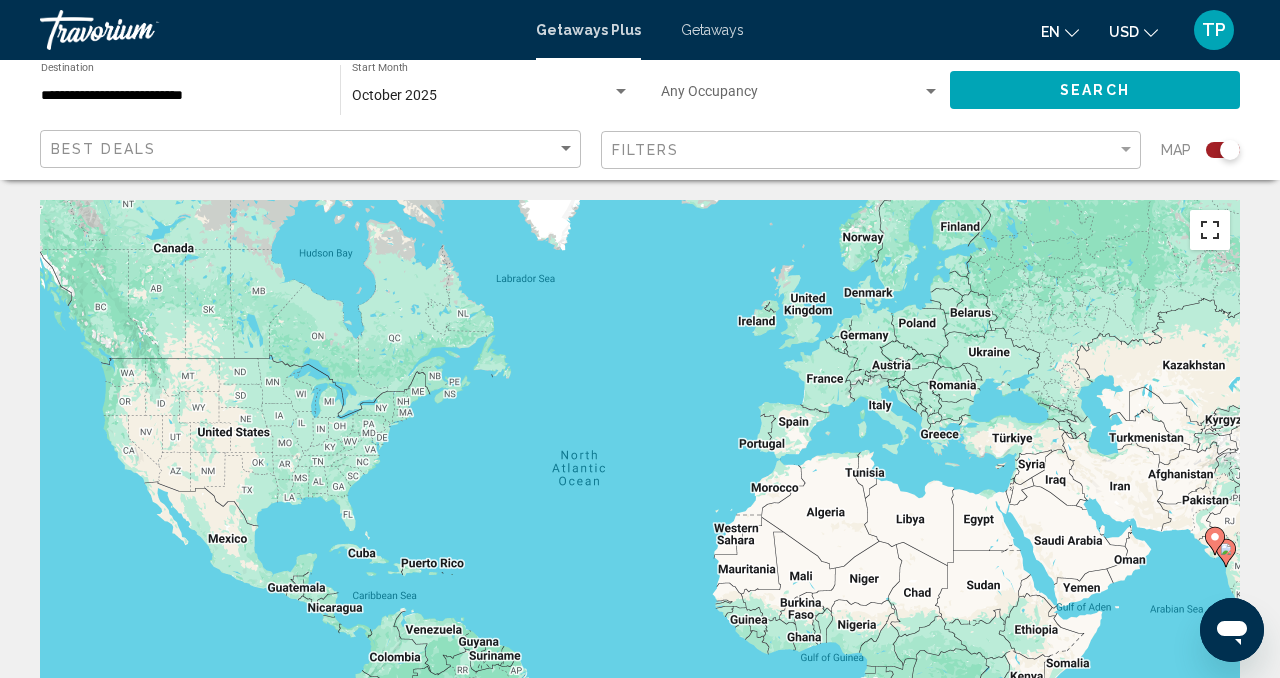click at bounding box center (1210, 230) 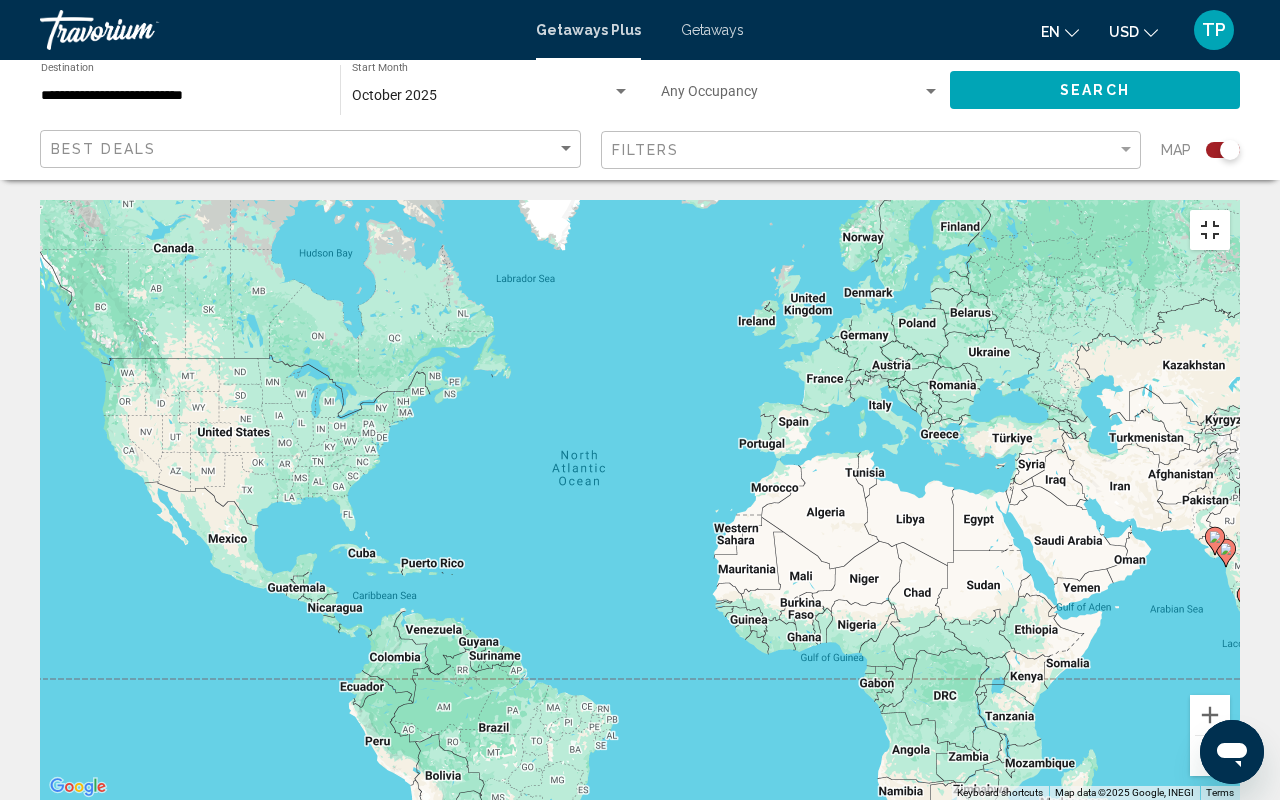 click at bounding box center [1210, 230] 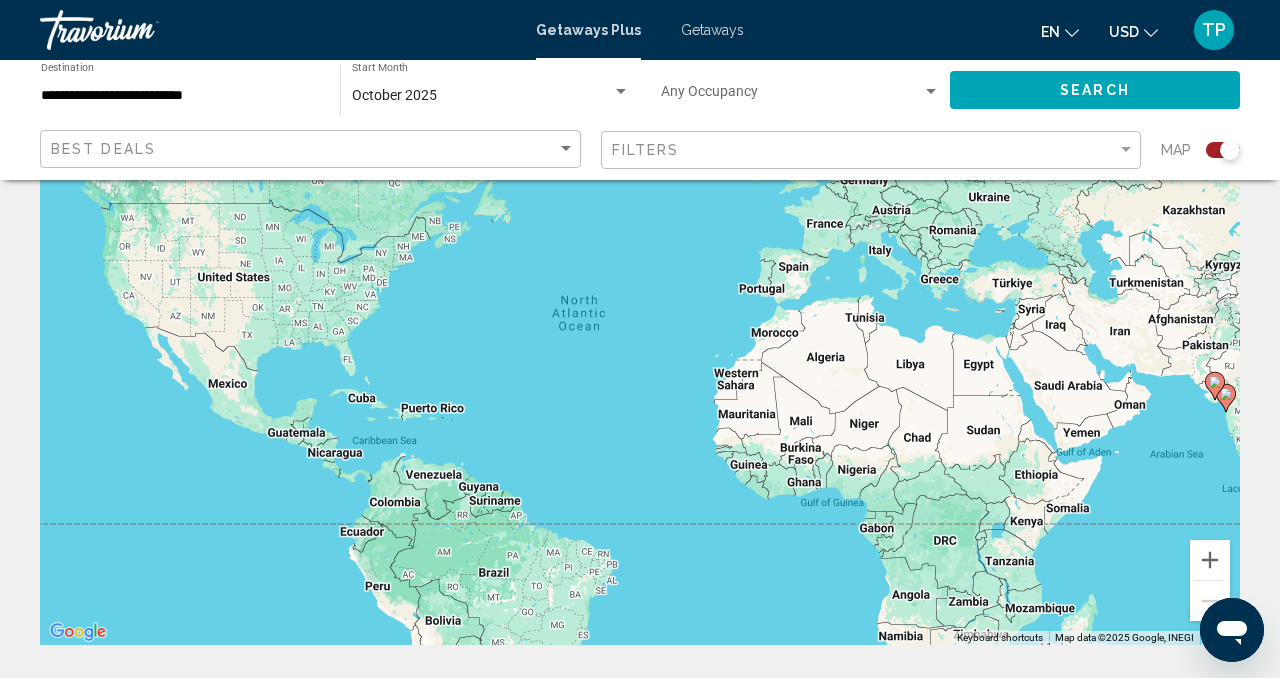 scroll, scrollTop: 153, scrollLeft: 0, axis: vertical 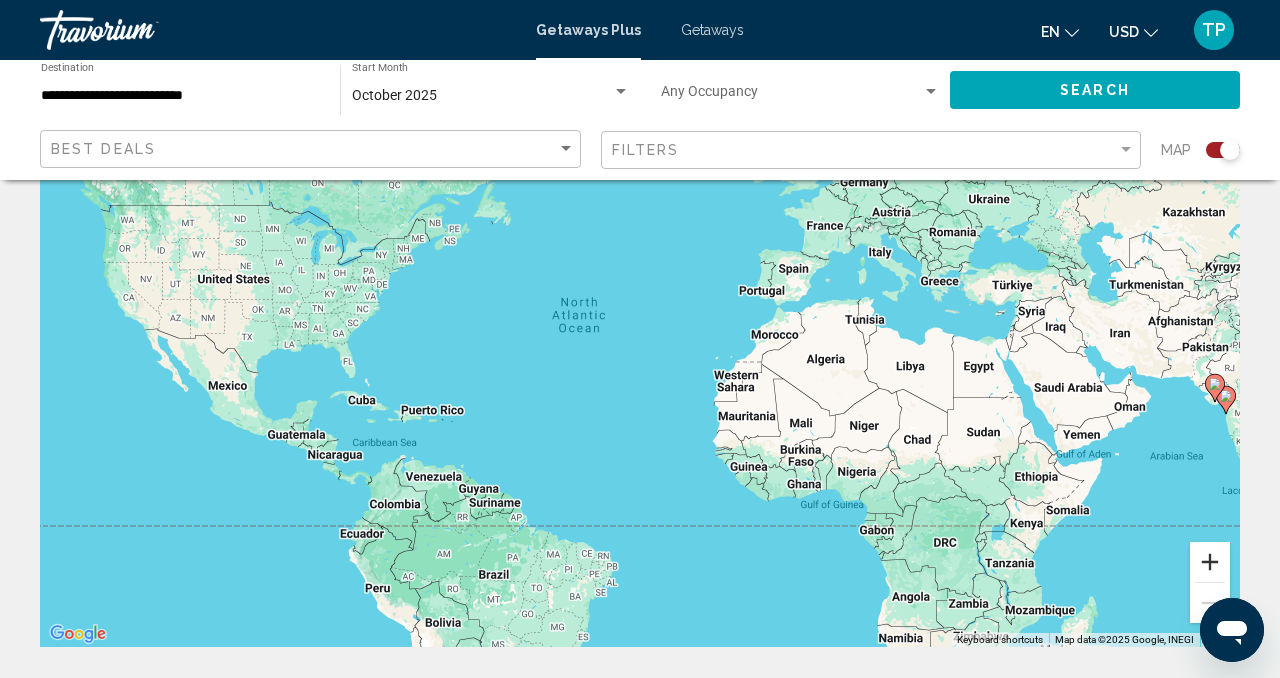 click at bounding box center [1210, 562] 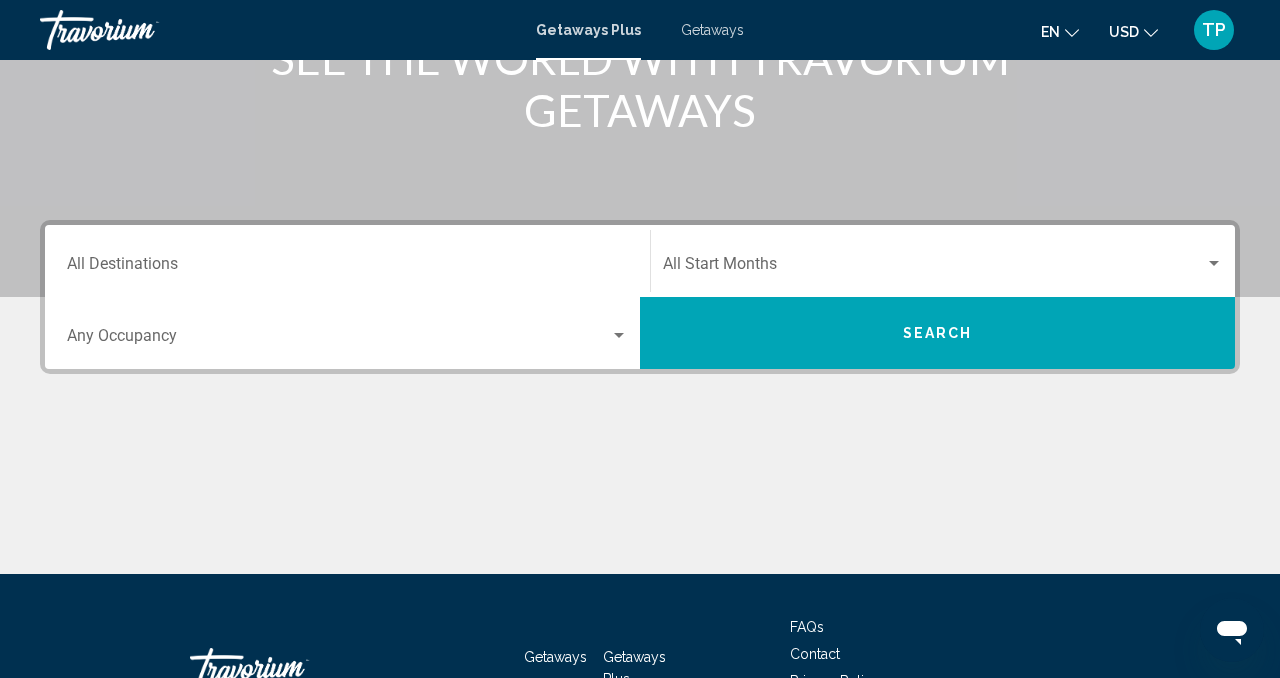 scroll, scrollTop: 310, scrollLeft: 0, axis: vertical 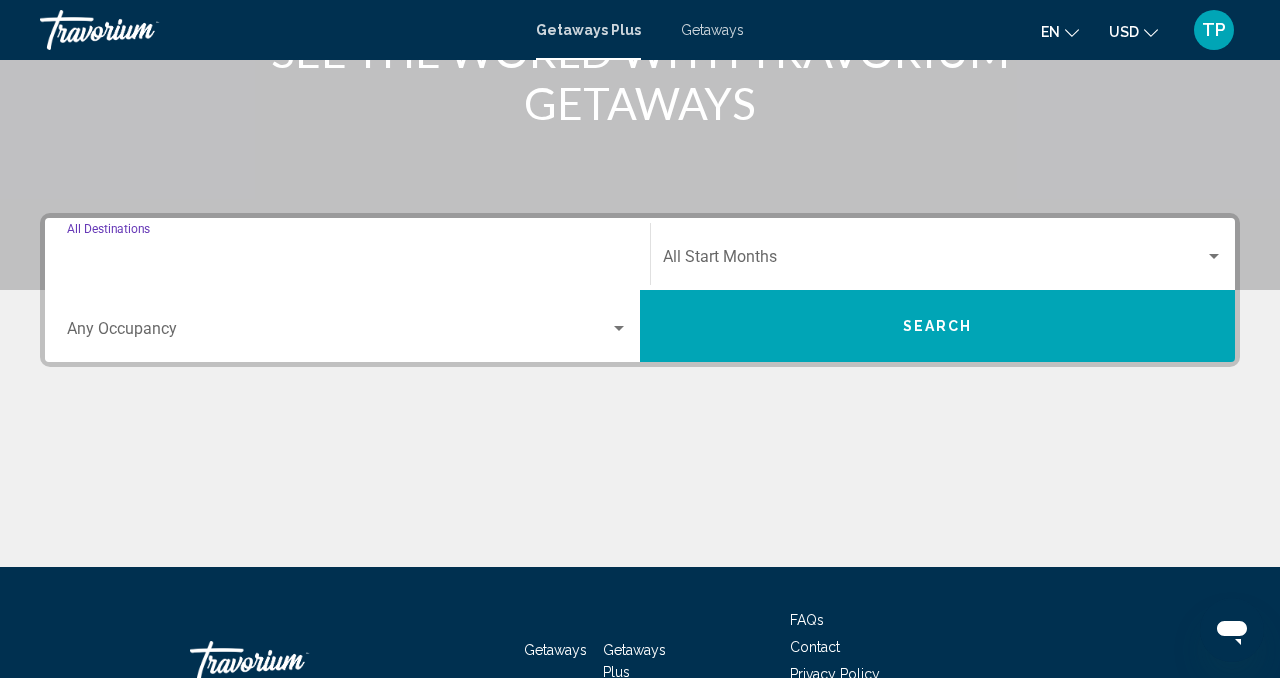 click on "Destination All Destinations" at bounding box center (347, 261) 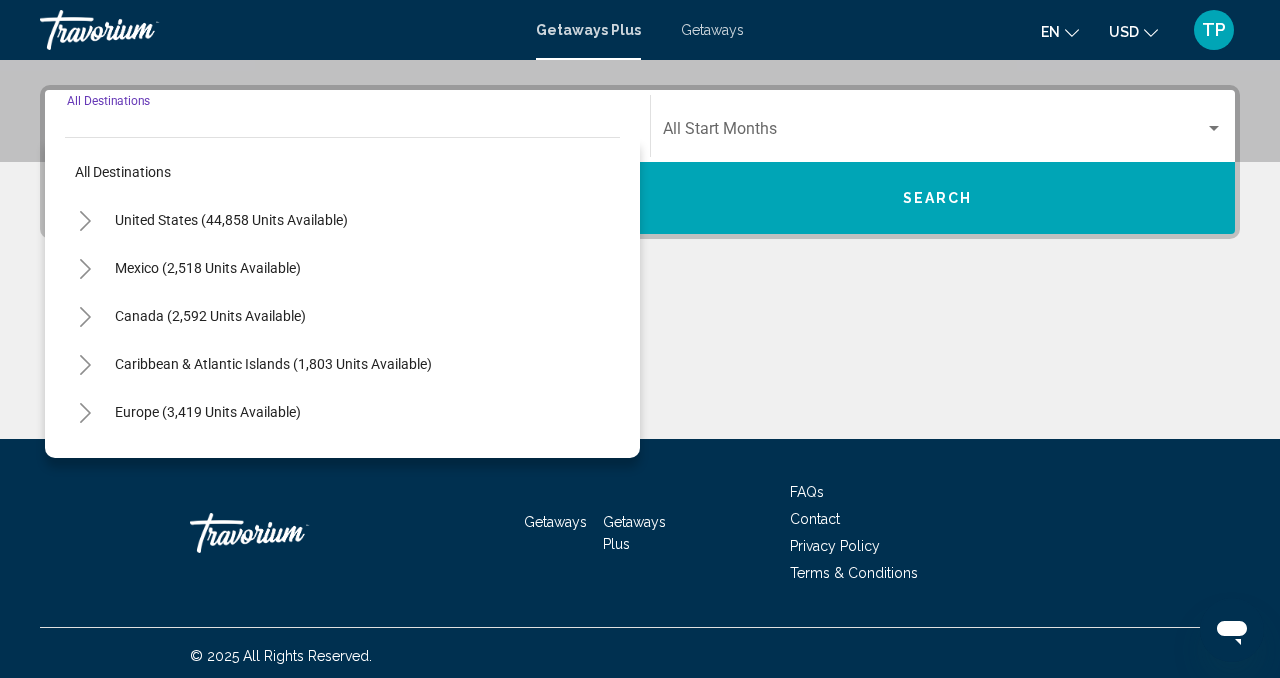 scroll, scrollTop: 444, scrollLeft: 0, axis: vertical 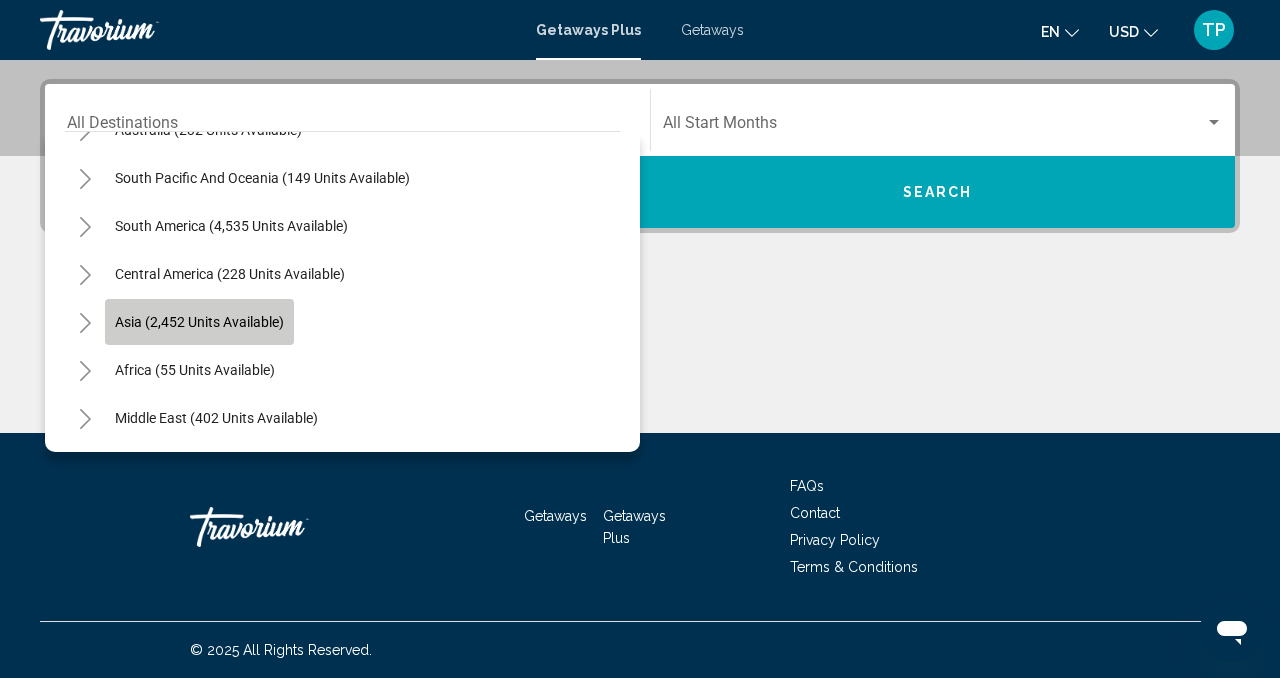 click on "Asia (2,452 units available)" 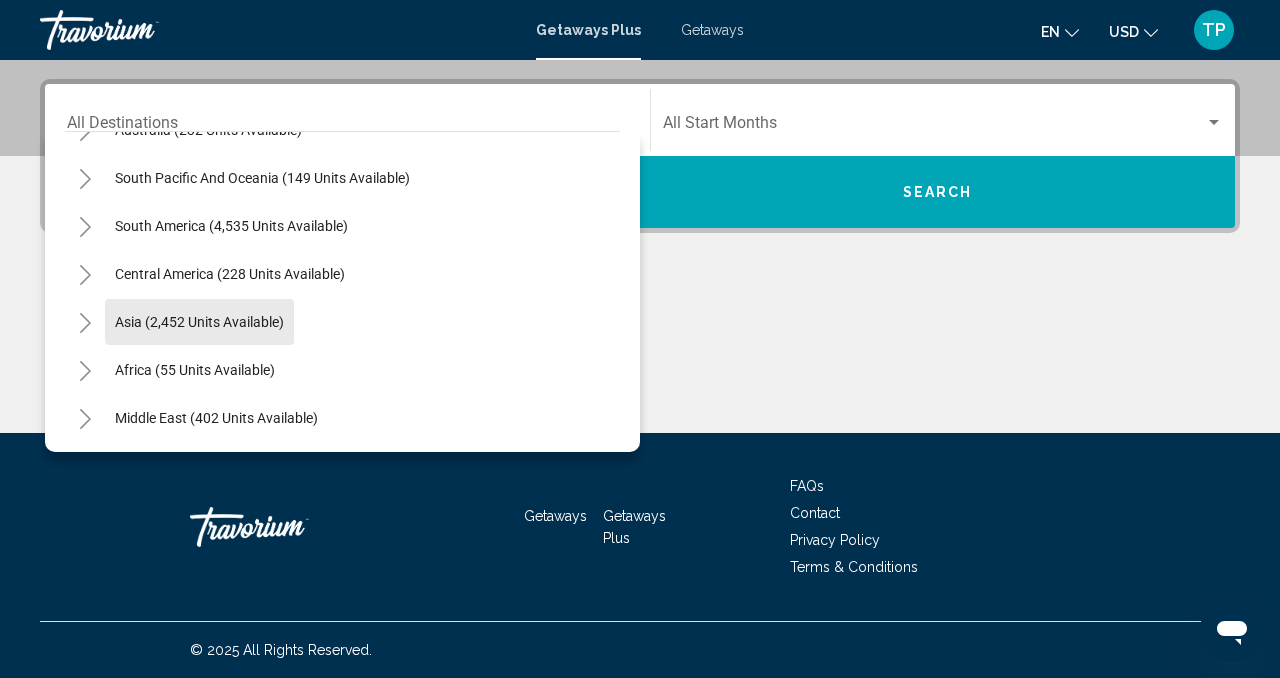 type on "**********" 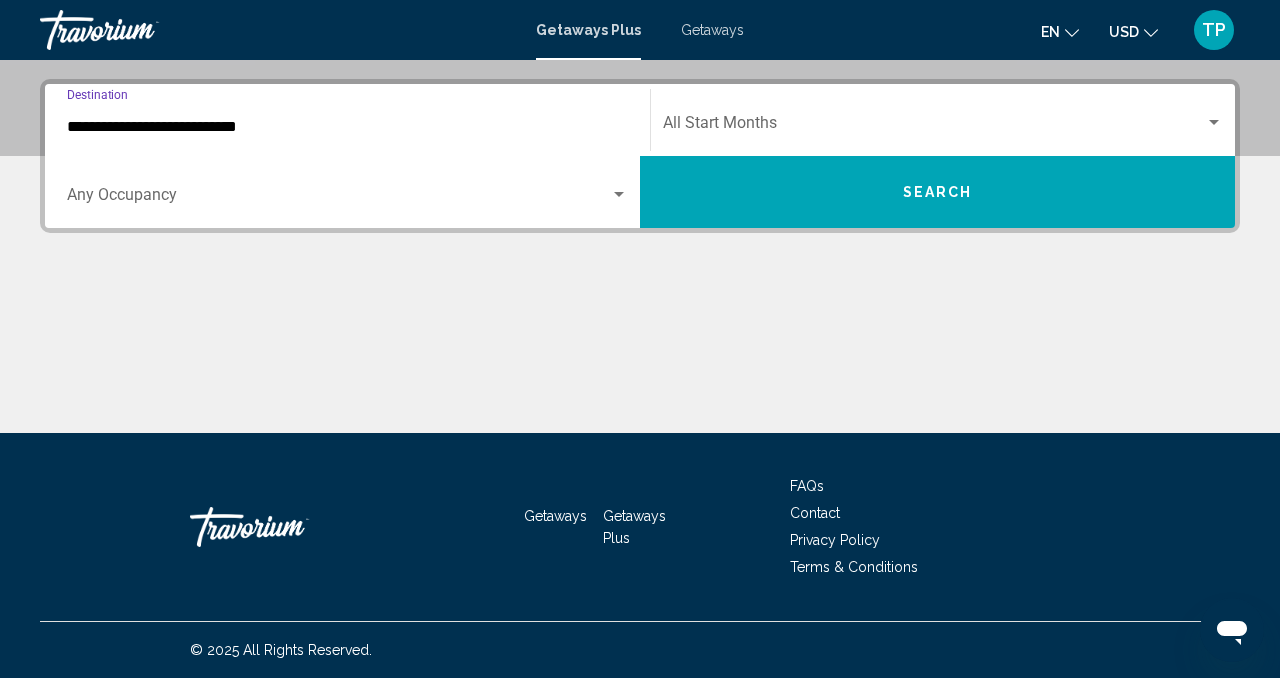 click on "Occupancy Any Occupancy" at bounding box center [347, 192] 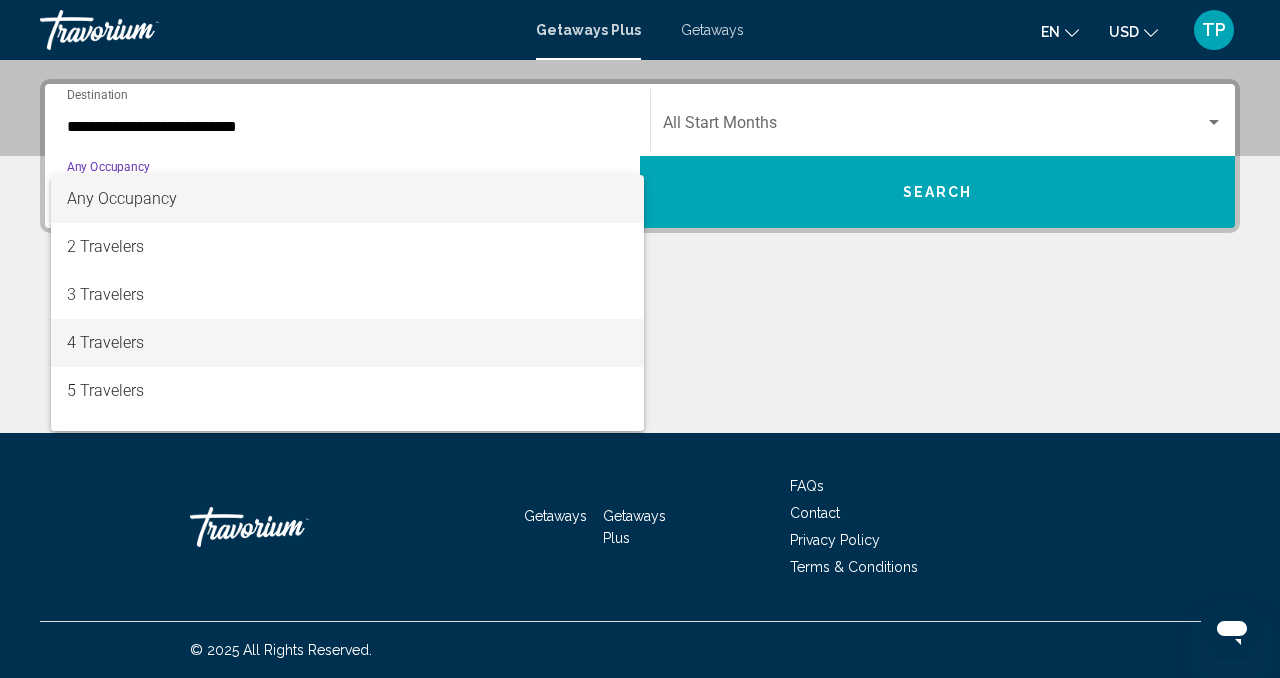 click on "4 Travelers" at bounding box center [347, 343] 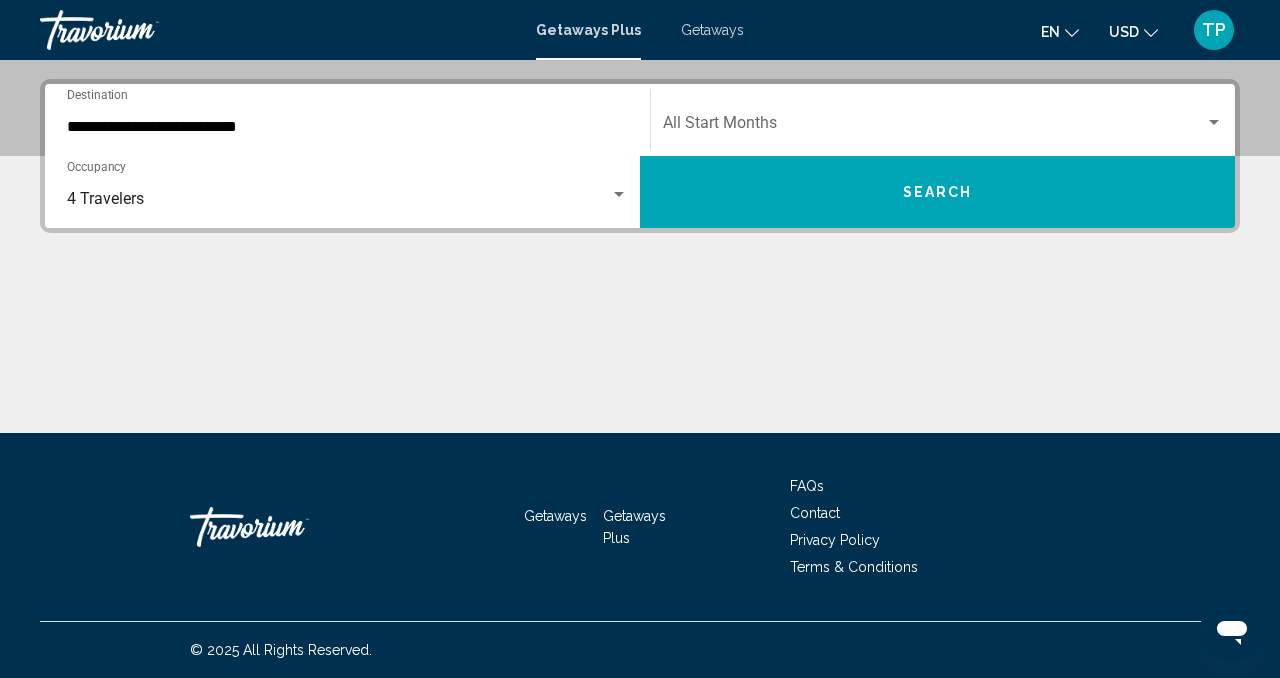 click on "Start Month All Start Months" 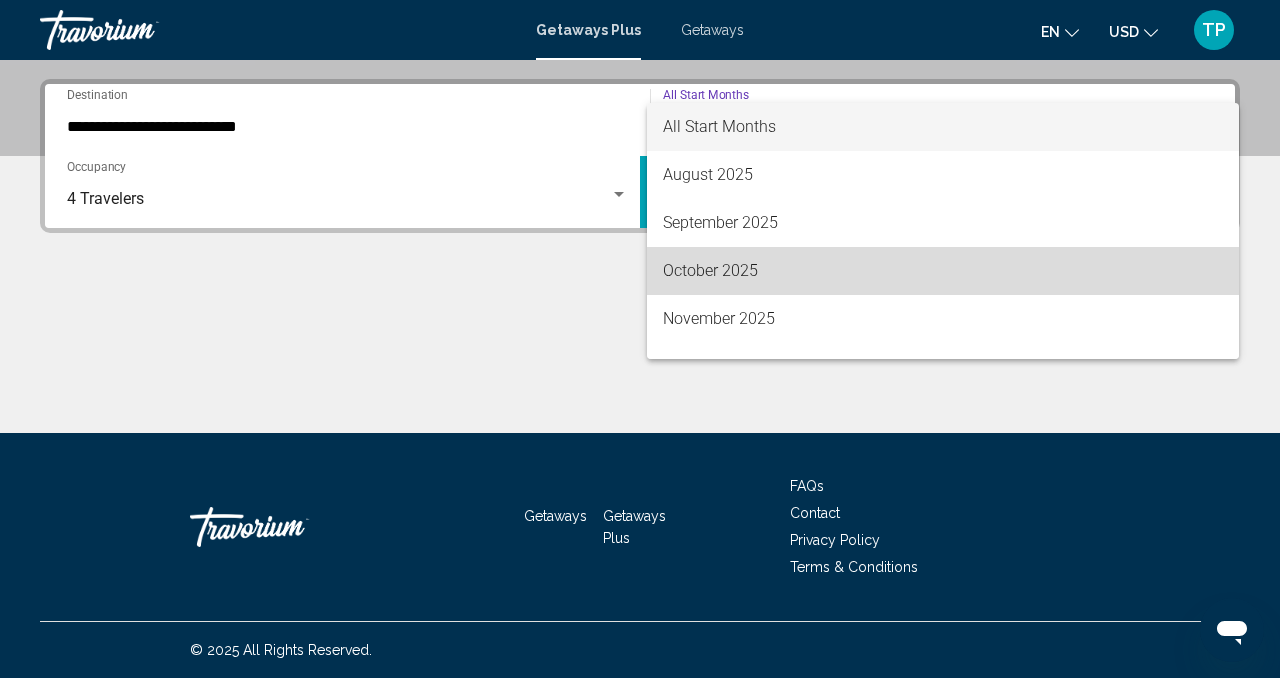 click on "October 2025" at bounding box center [943, 271] 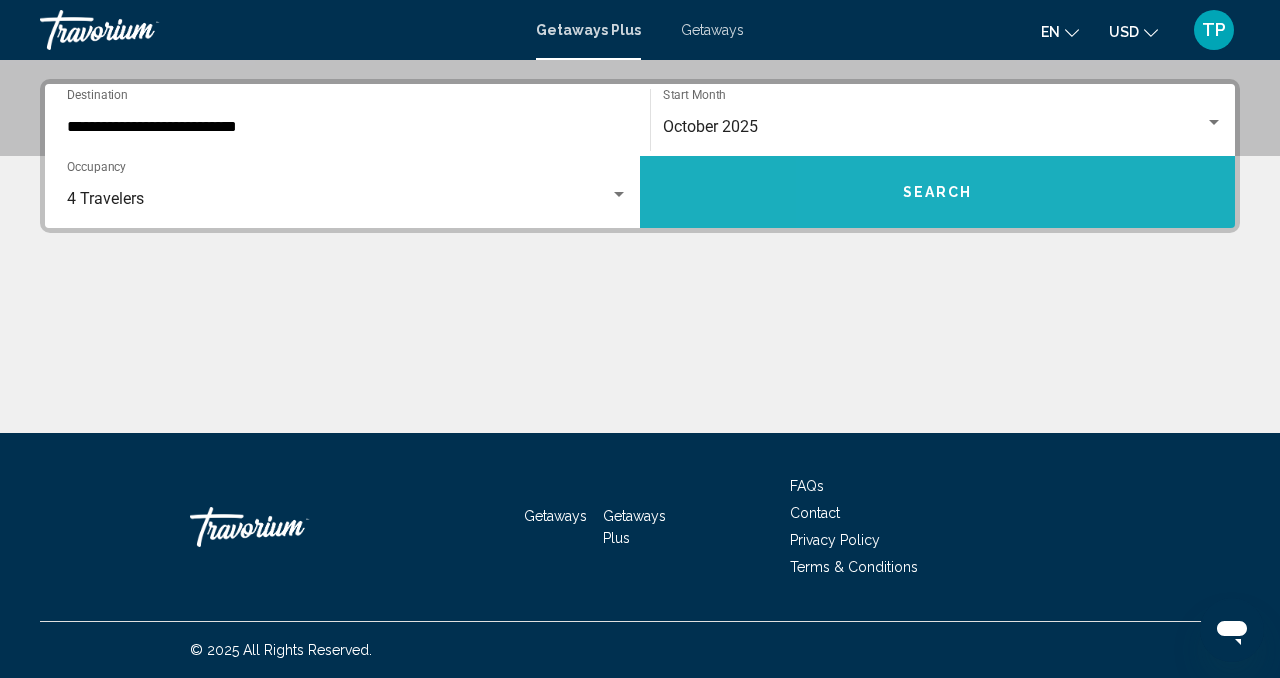 click on "Search" at bounding box center [937, 192] 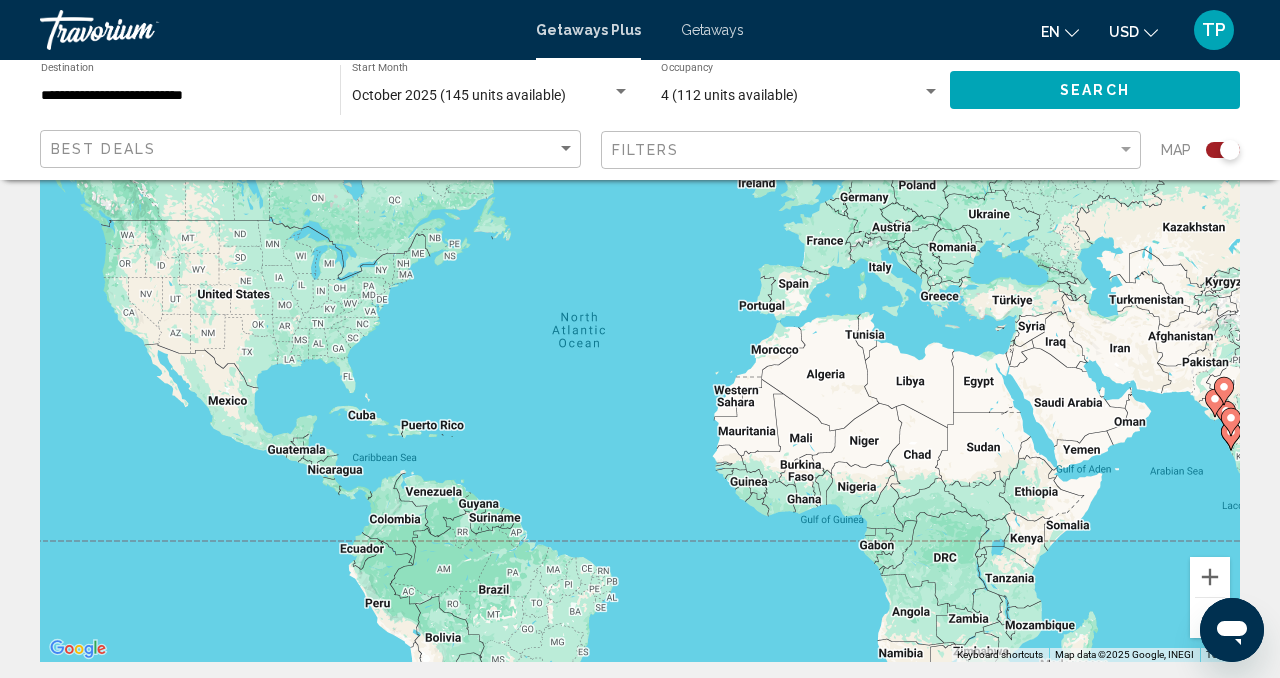 scroll, scrollTop: 210, scrollLeft: 0, axis: vertical 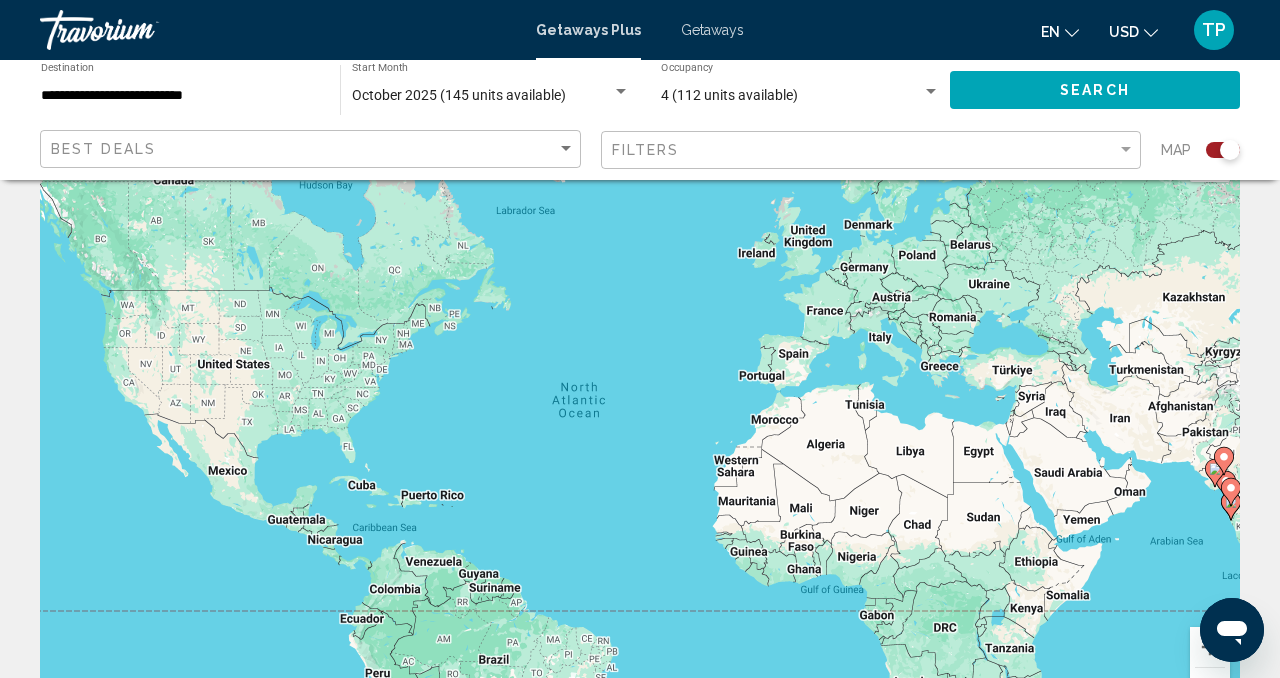 click on "To activate drag with keyboard, press Alt + Enter. Once in keyboard drag state, use the arrow keys to move the marker. To complete the drag, press the Enter key. To cancel, press Escape." at bounding box center (640, 432) 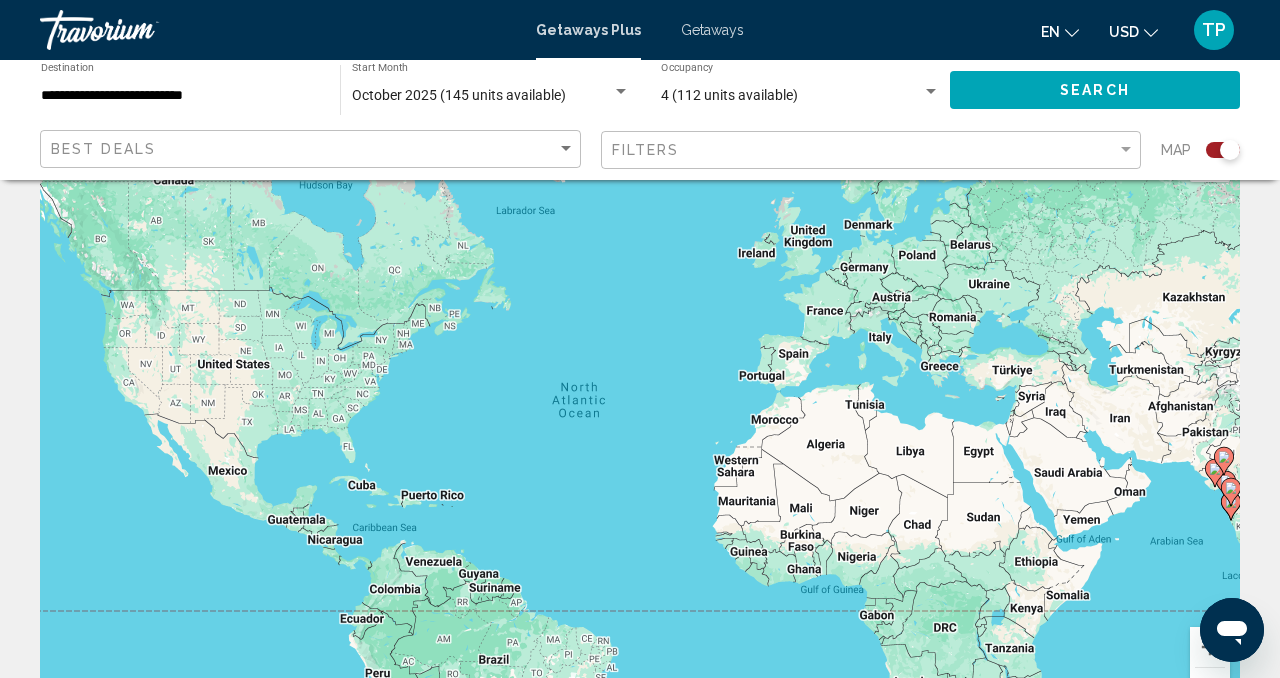 click on "To activate drag with keyboard, press Alt + Enter. Once in keyboard drag state, use the arrow keys to move the marker. To complete the drag, press the Enter key. To cancel, press Escape." at bounding box center (640, 432) 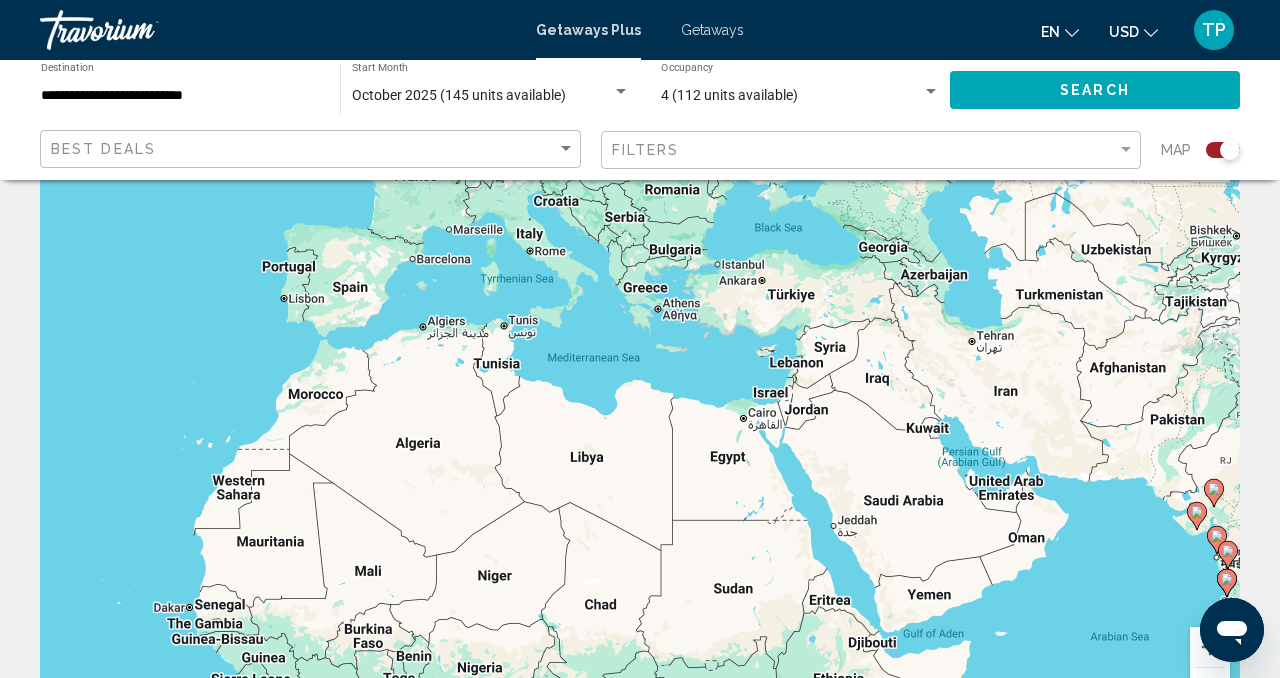 click 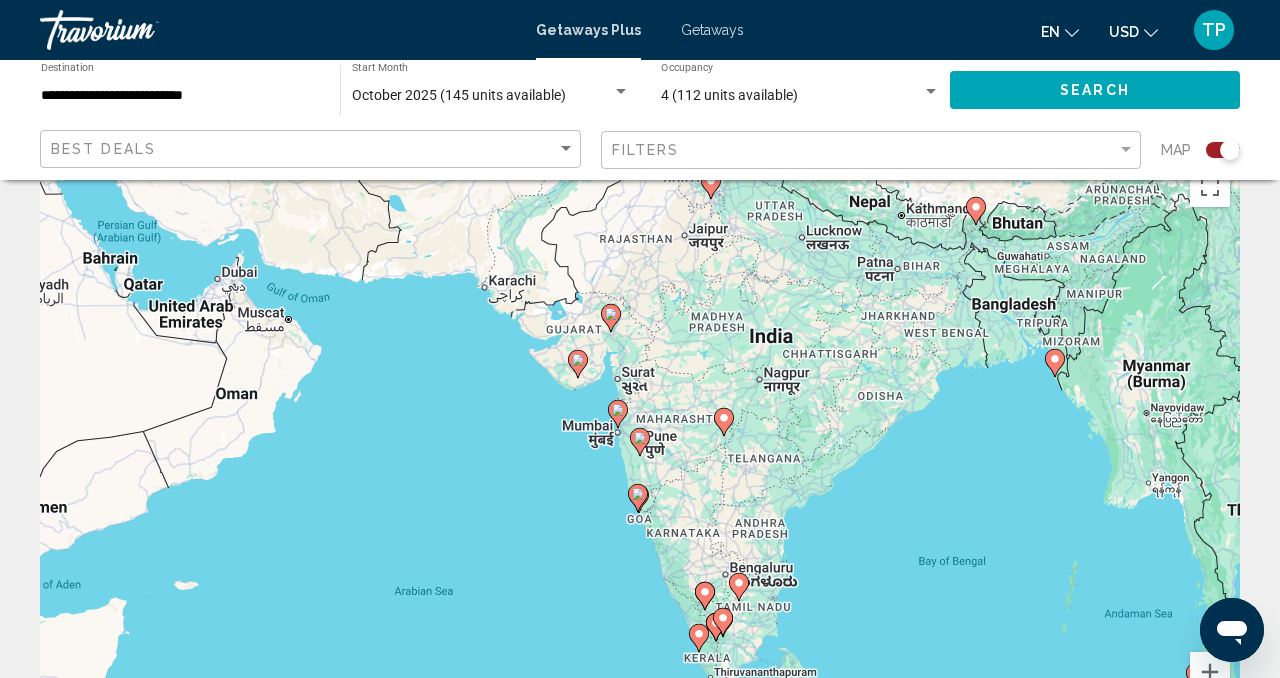 scroll, scrollTop: 0, scrollLeft: 0, axis: both 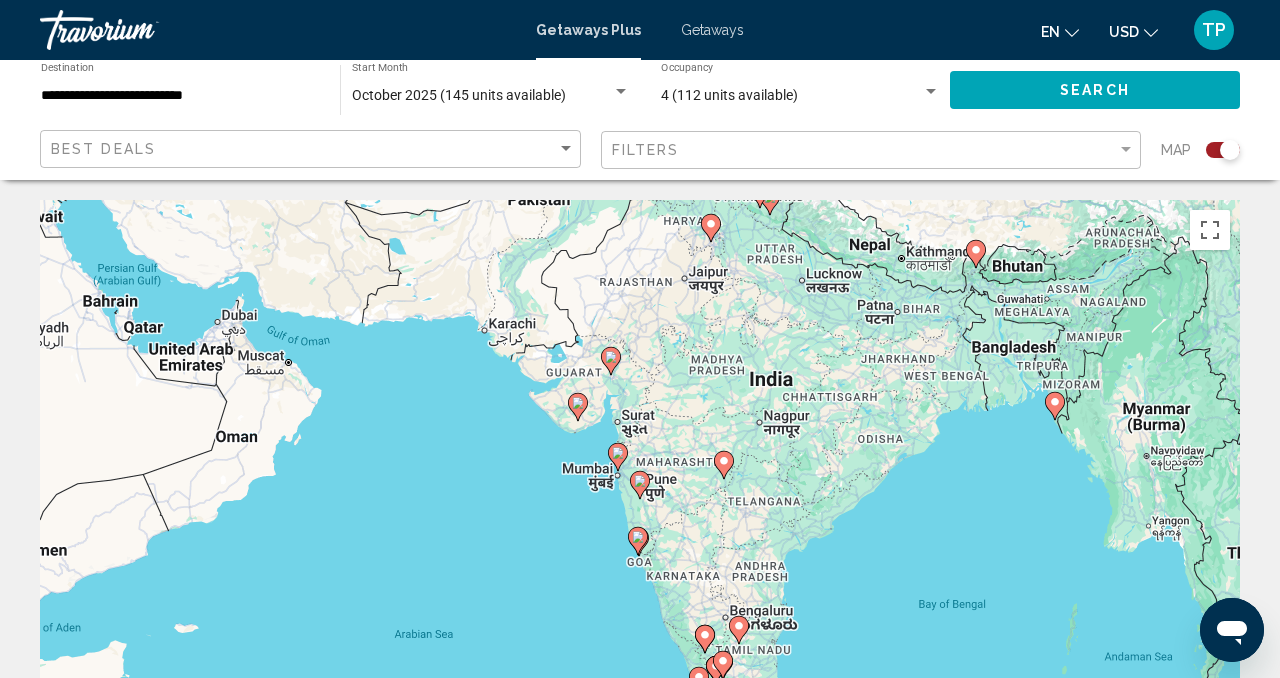 click on "To navigate, press the arrow keys.  To activate drag with keyboard, press Alt + Enter. Once in keyboard drag state, use the arrow keys to move the marker. To complete the drag, press the Enter key. To cancel, press Escape." at bounding box center (640, 500) 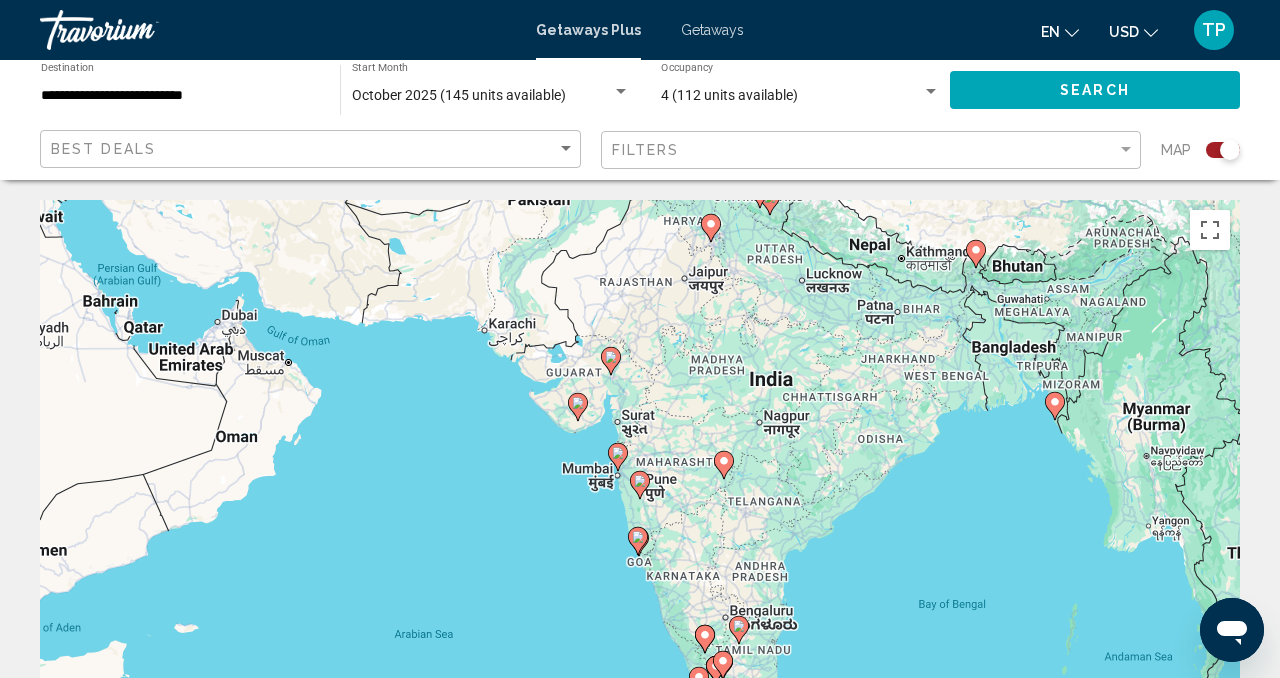 click on "To activate drag with keyboard, press Alt + Enter. Once in keyboard drag state, use the arrow keys to move the marker. To complete the drag, press the Enter key. To cancel, press Escape." at bounding box center (640, 500) 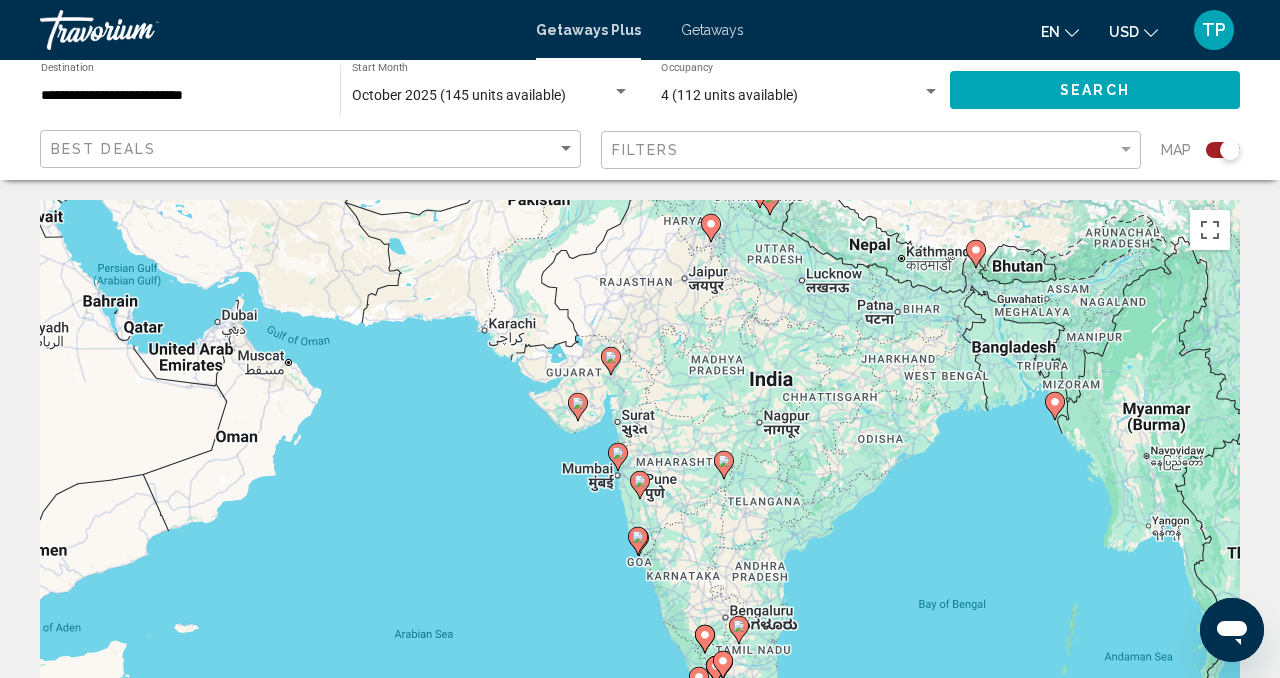 click on "To activate drag with keyboard, press Alt + Enter. Once in keyboard drag state, use the arrow keys to move the marker. To complete the drag, press the Enter key. To cancel, press Escape." at bounding box center (640, 500) 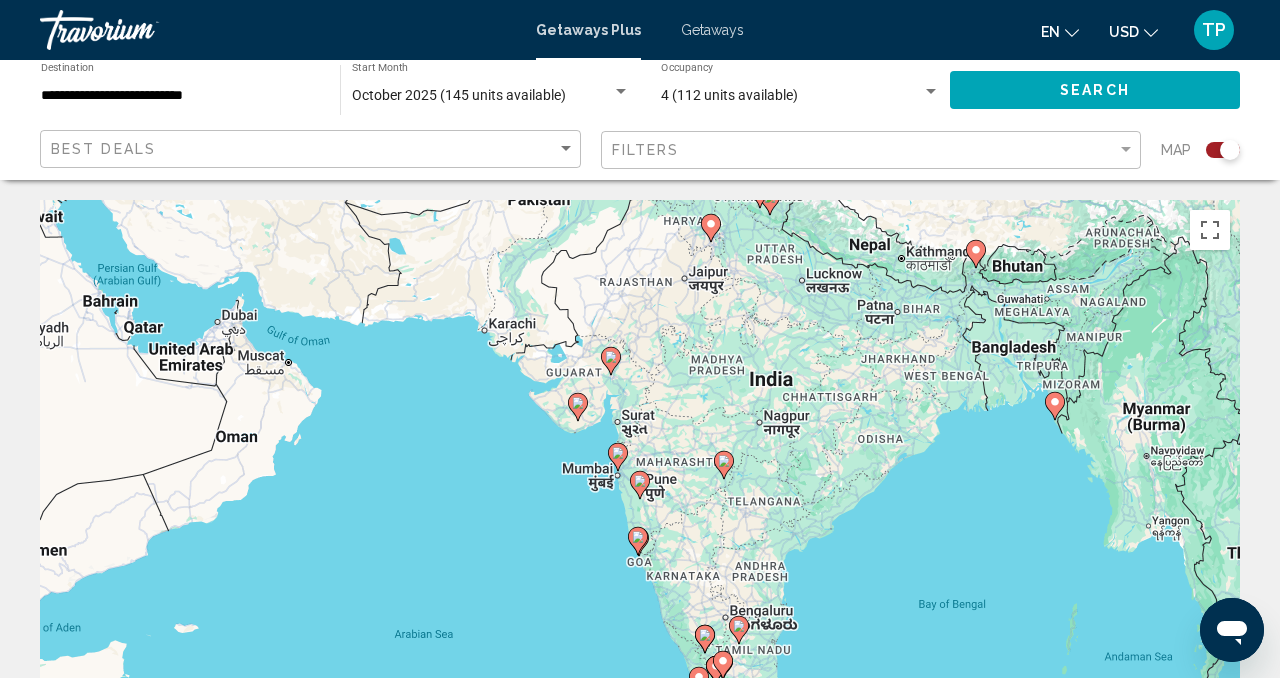 click on "To activate drag with keyboard, press Alt + Enter. Once in keyboard drag state, use the arrow keys to move the marker. To complete the drag, press the Enter key. To cancel, press Escape." at bounding box center [640, 500] 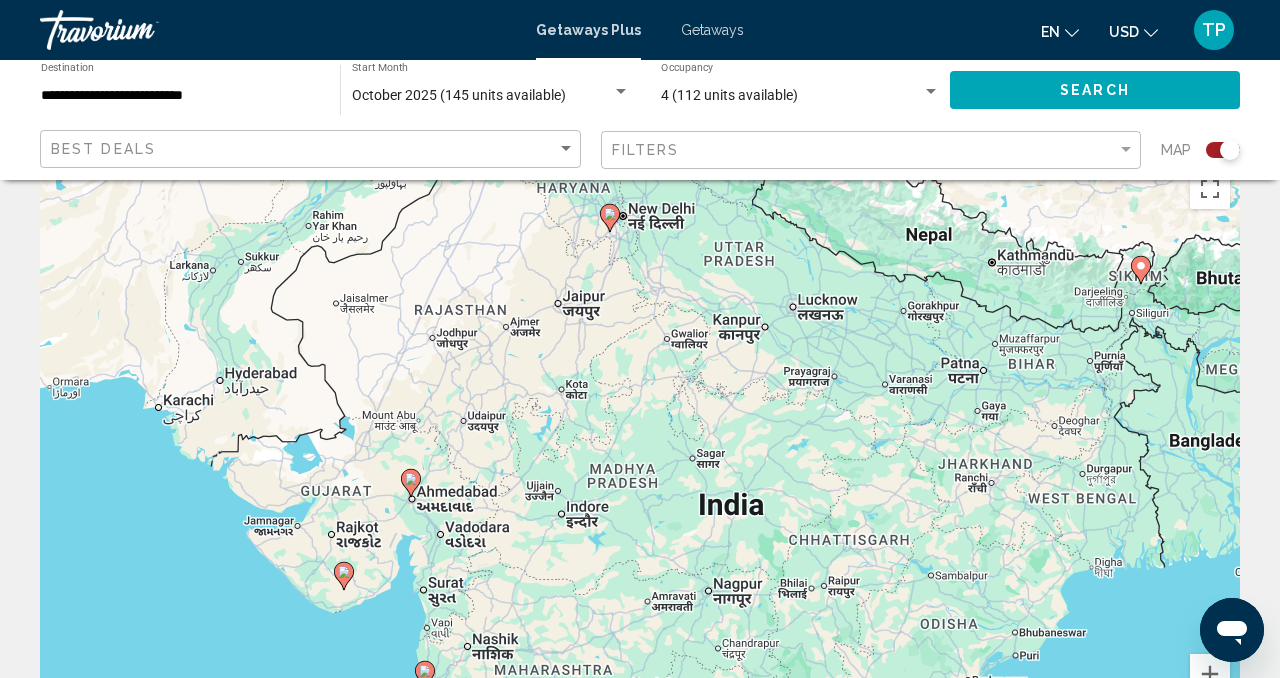 scroll, scrollTop: 0, scrollLeft: 0, axis: both 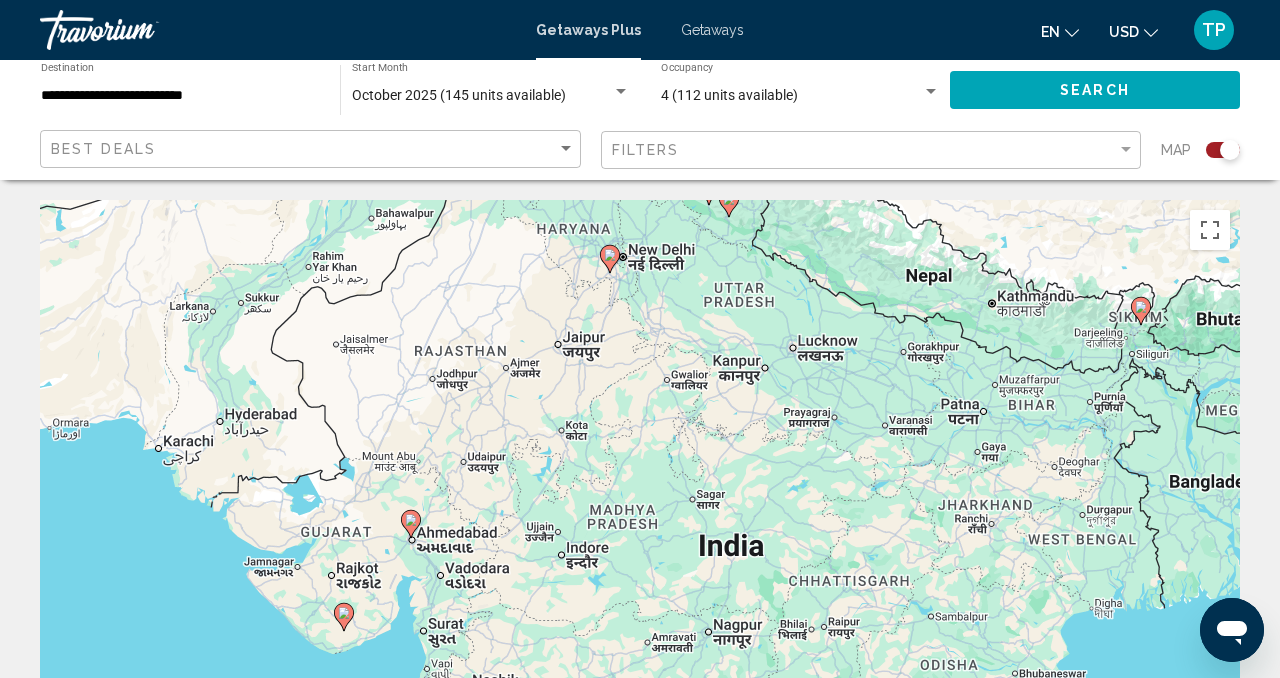 click on "To activate drag with keyboard, press Alt + Enter. Once in keyboard drag state, use the arrow keys to move the marker. To complete the drag, press the Enter key. To cancel, press Escape." at bounding box center (640, 500) 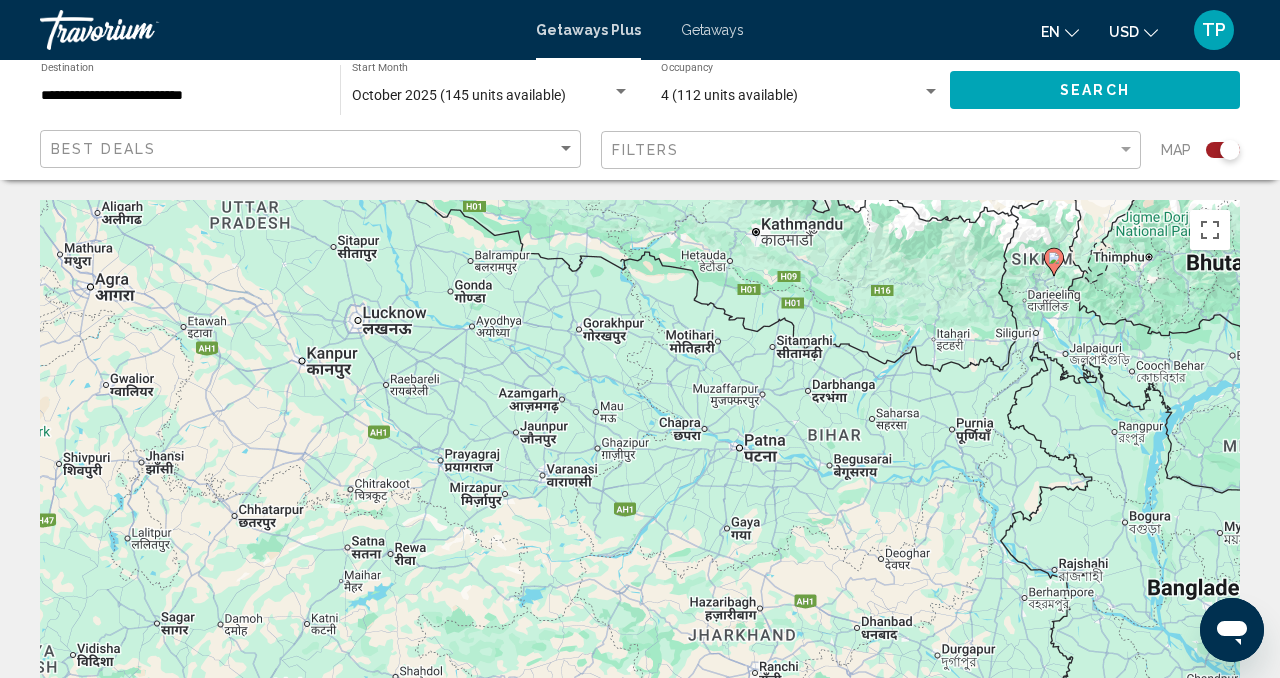 click on "To activate drag with keyboard, press Alt + Enter. Once in keyboard drag state, use the arrow keys to move the marker. To complete the drag, press the Enter key. To cancel, press Escape." at bounding box center (640, 500) 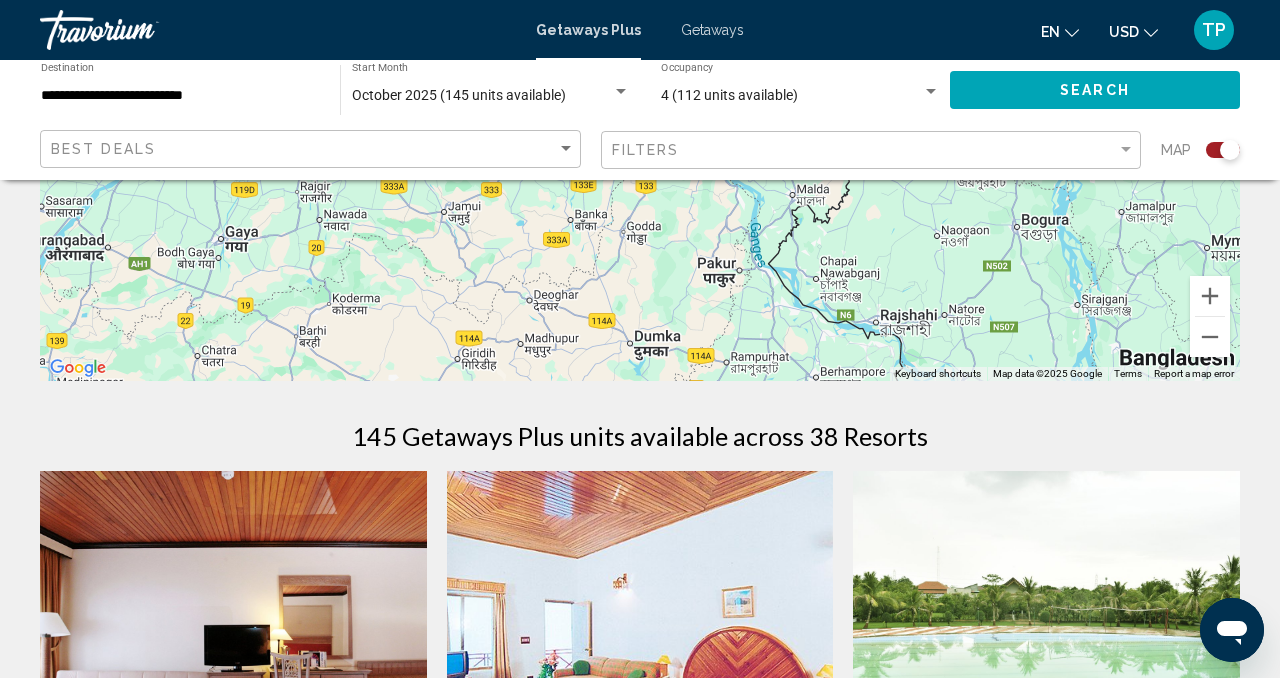 scroll, scrollTop: 420, scrollLeft: 0, axis: vertical 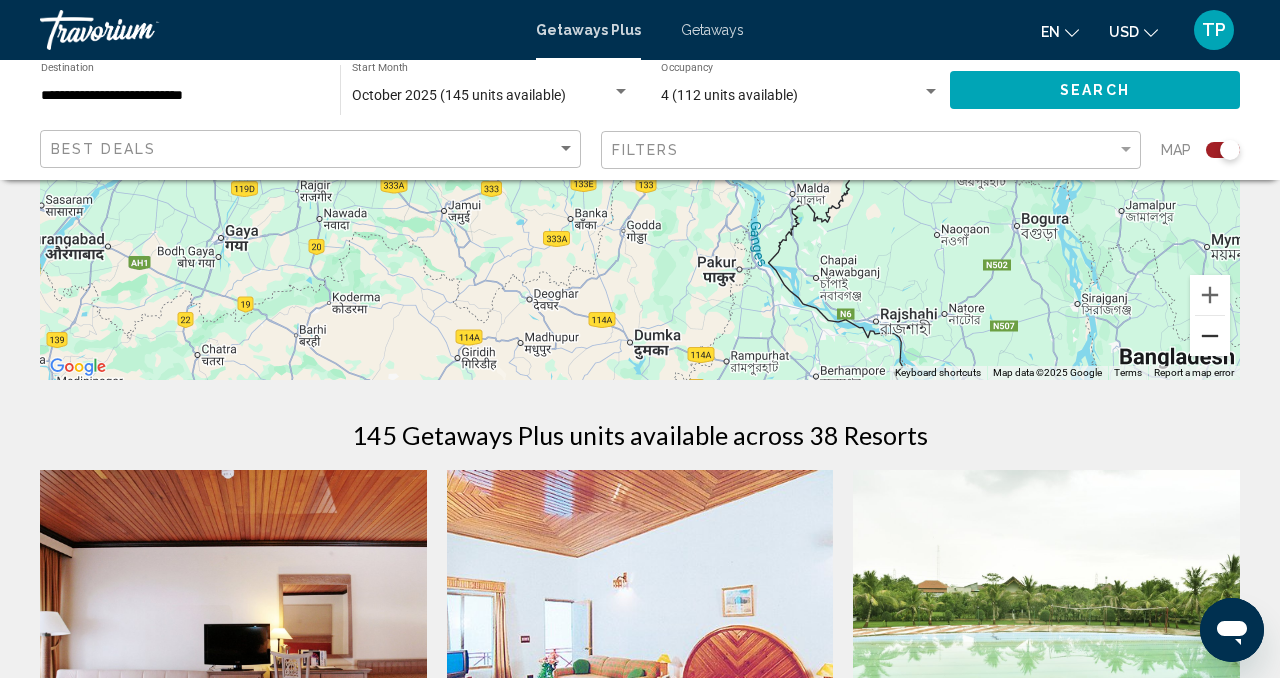 click at bounding box center [1210, 336] 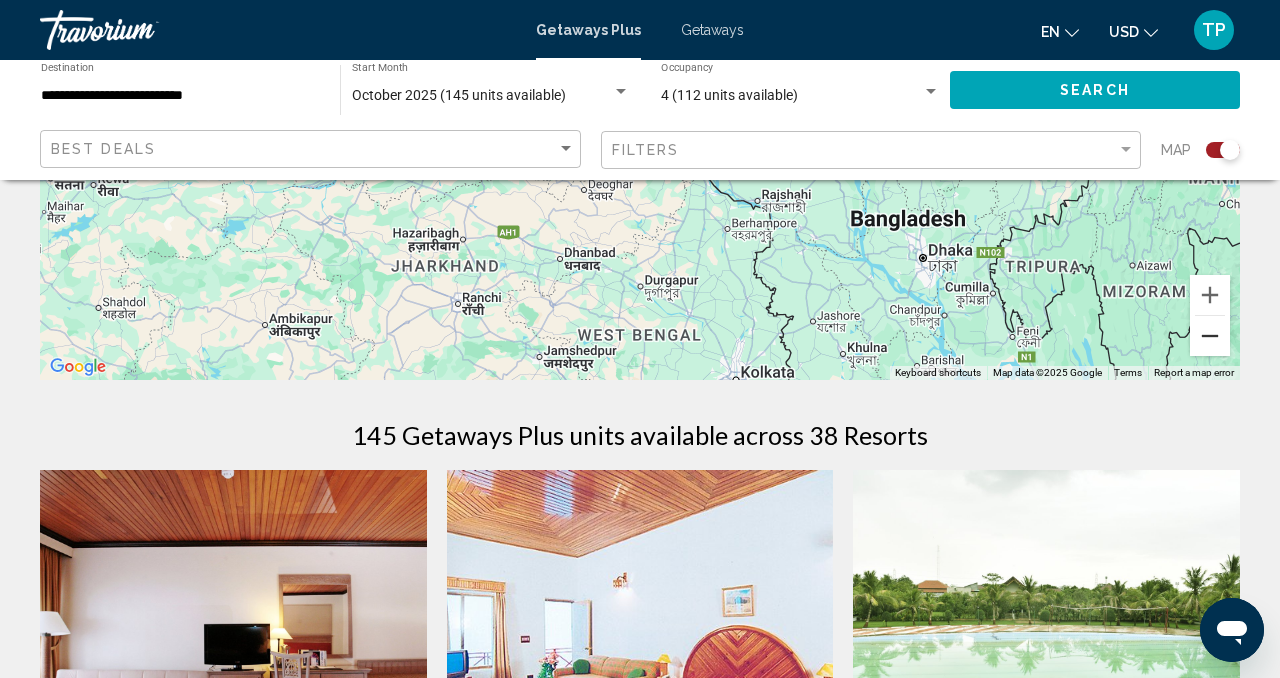 click at bounding box center (1210, 336) 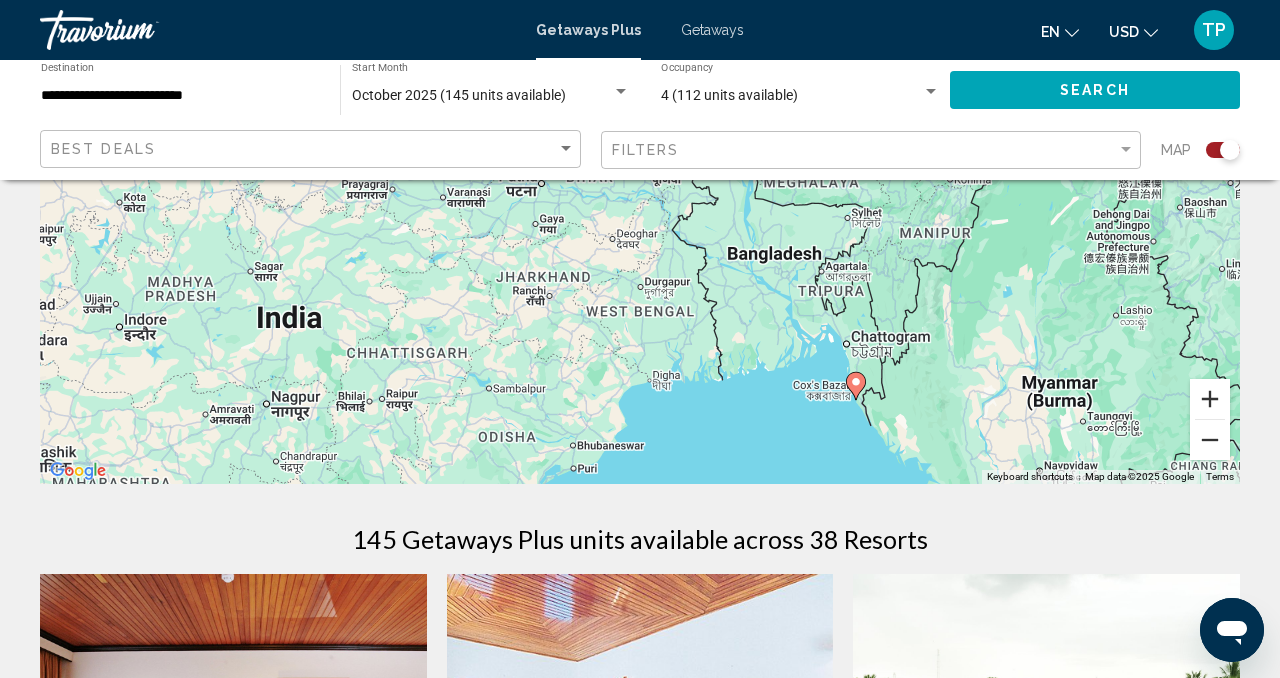 scroll, scrollTop: 320, scrollLeft: 0, axis: vertical 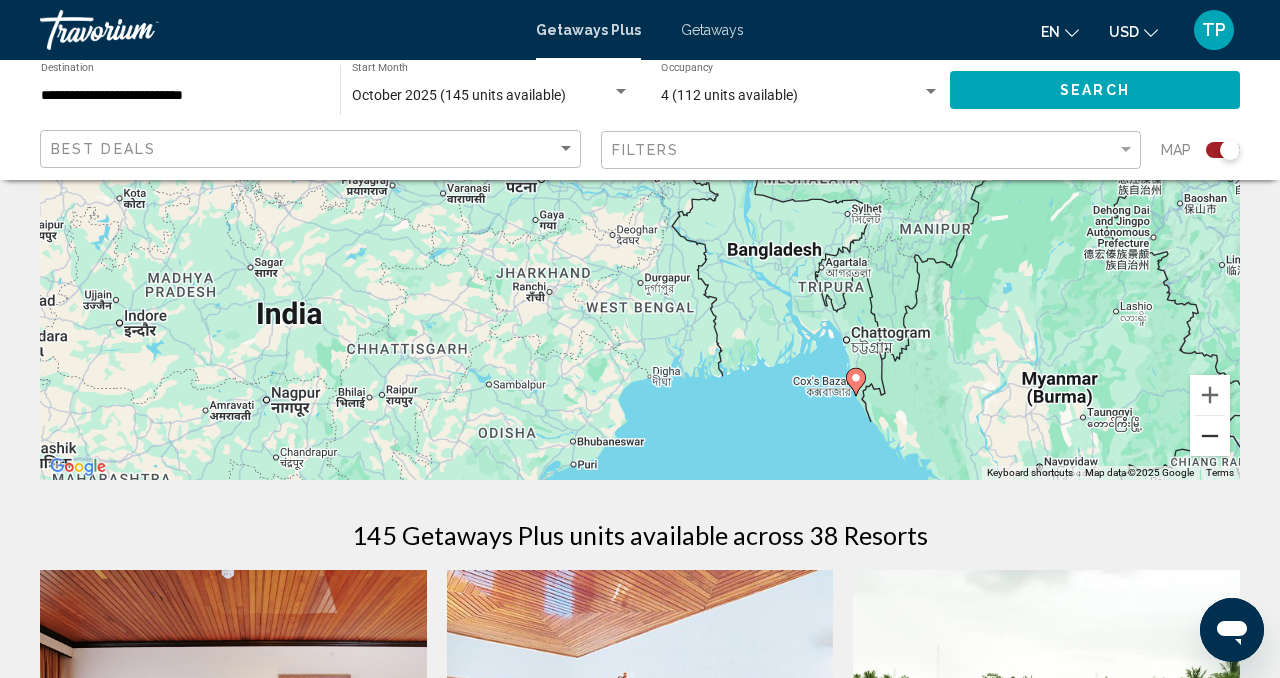 click at bounding box center (1210, 436) 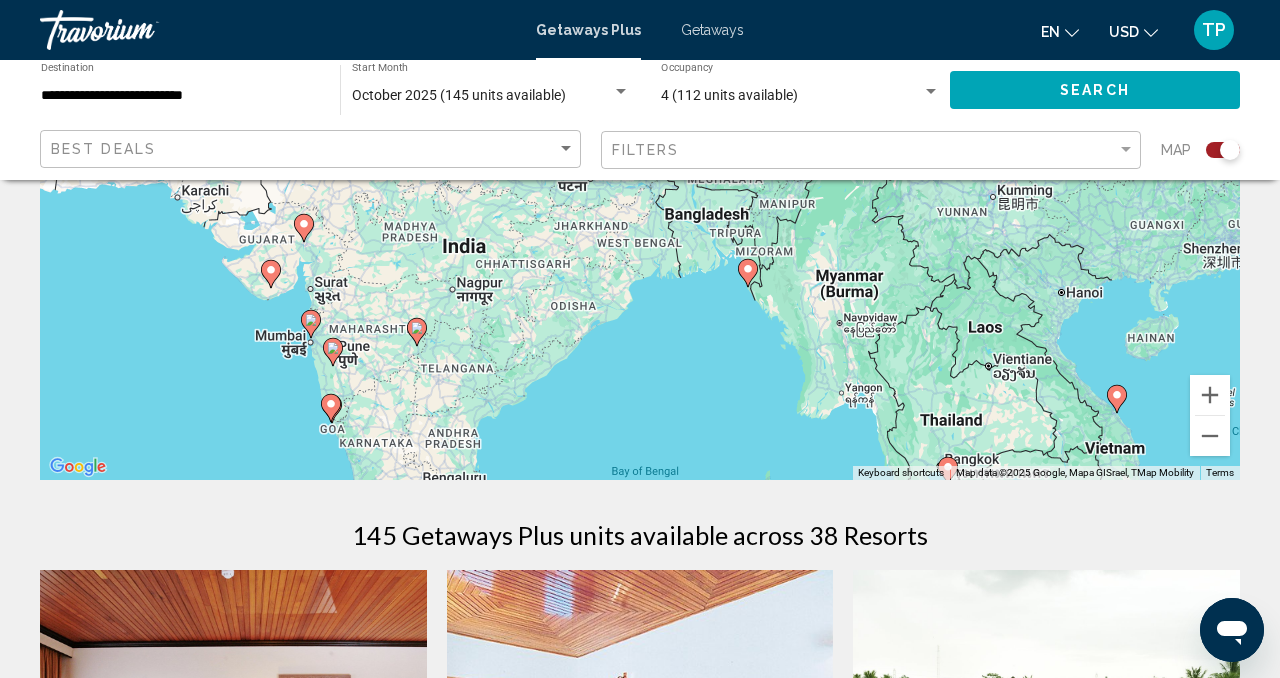 click on "To activate drag with keyboard, press Alt + Enter. Once in keyboard drag state, use the arrow keys to move the marker. To complete the drag, press the Enter key. To cancel, press Escape." at bounding box center [640, 180] 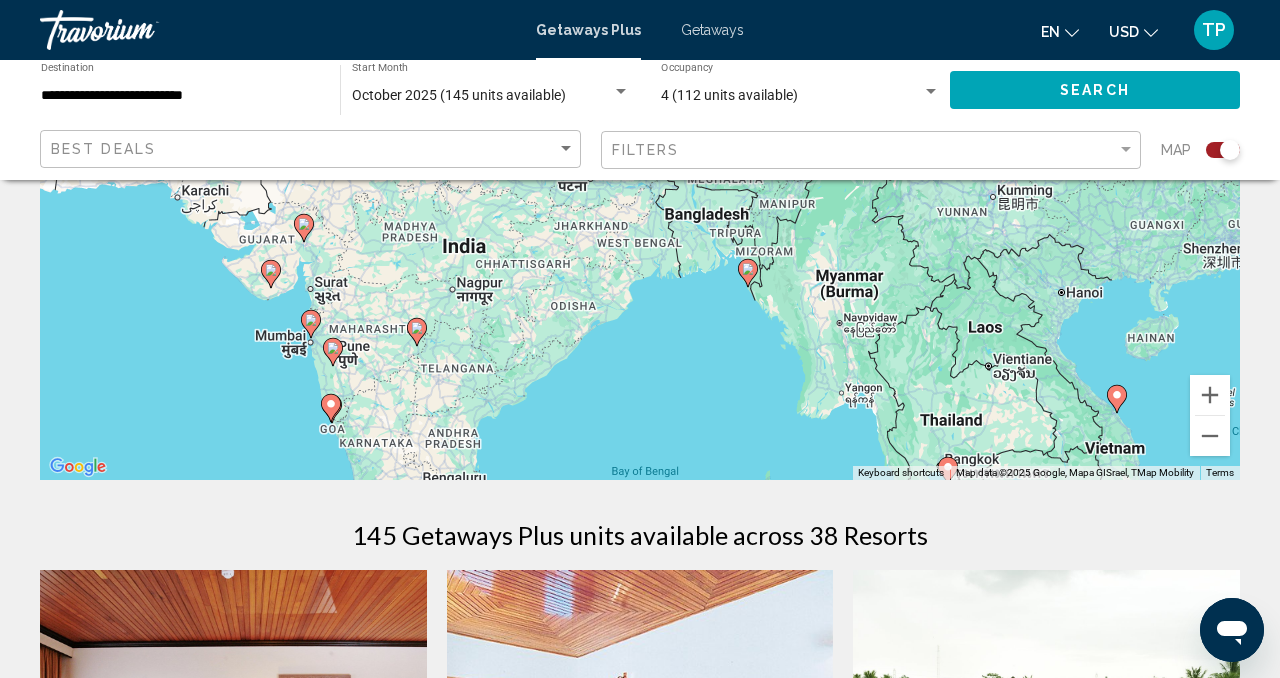 click on "To activate drag with keyboard, press Alt + Enter. Once in keyboard drag state, use the arrow keys to move the marker. To complete the drag, press the Enter key. To cancel, press Escape." at bounding box center (640, 180) 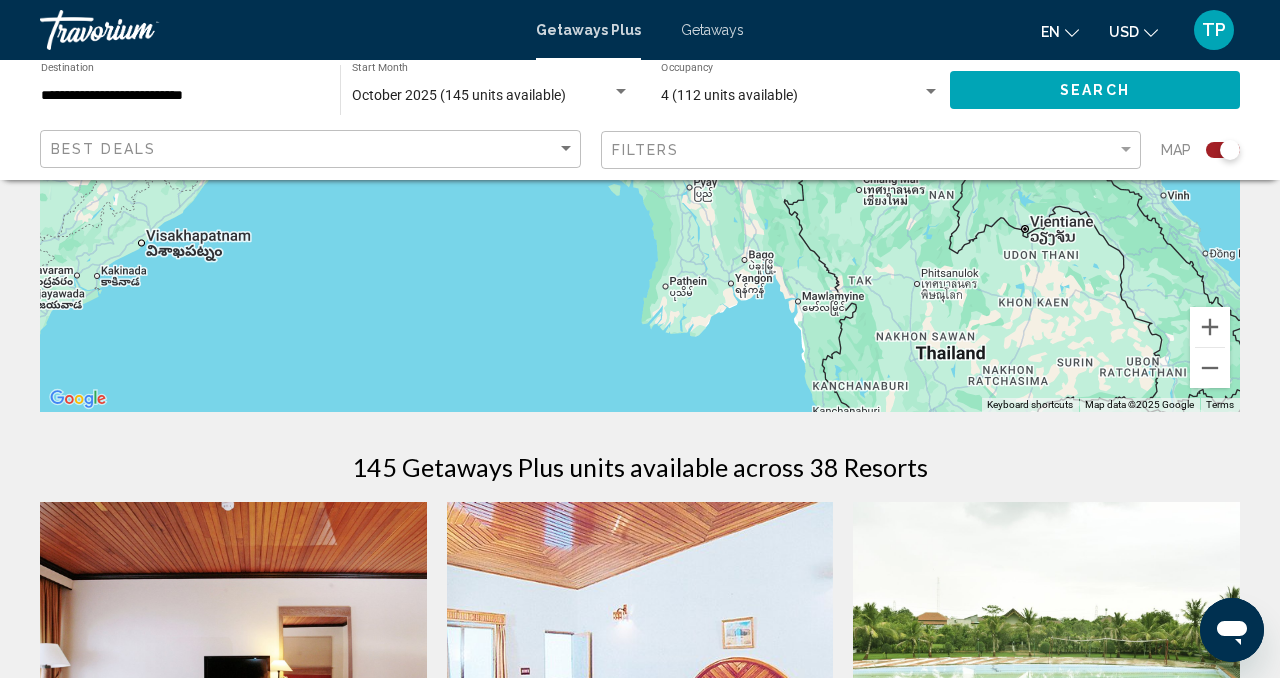 scroll, scrollTop: 418, scrollLeft: 0, axis: vertical 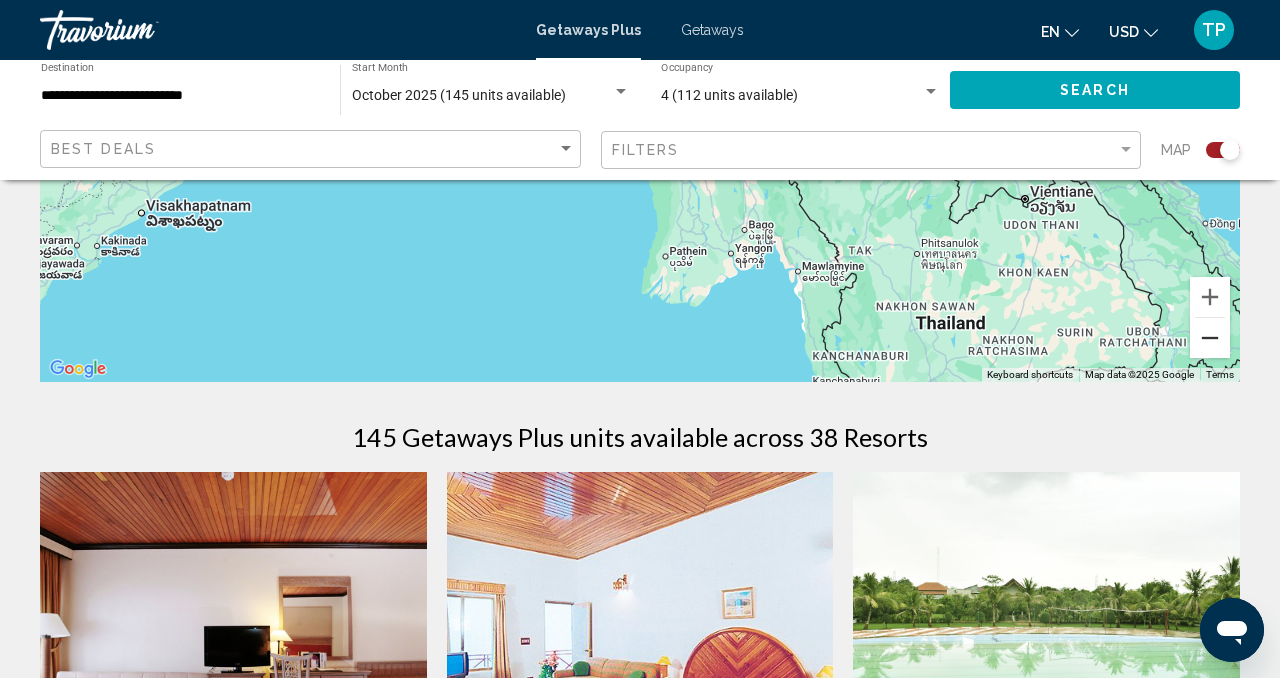 click at bounding box center (1210, 338) 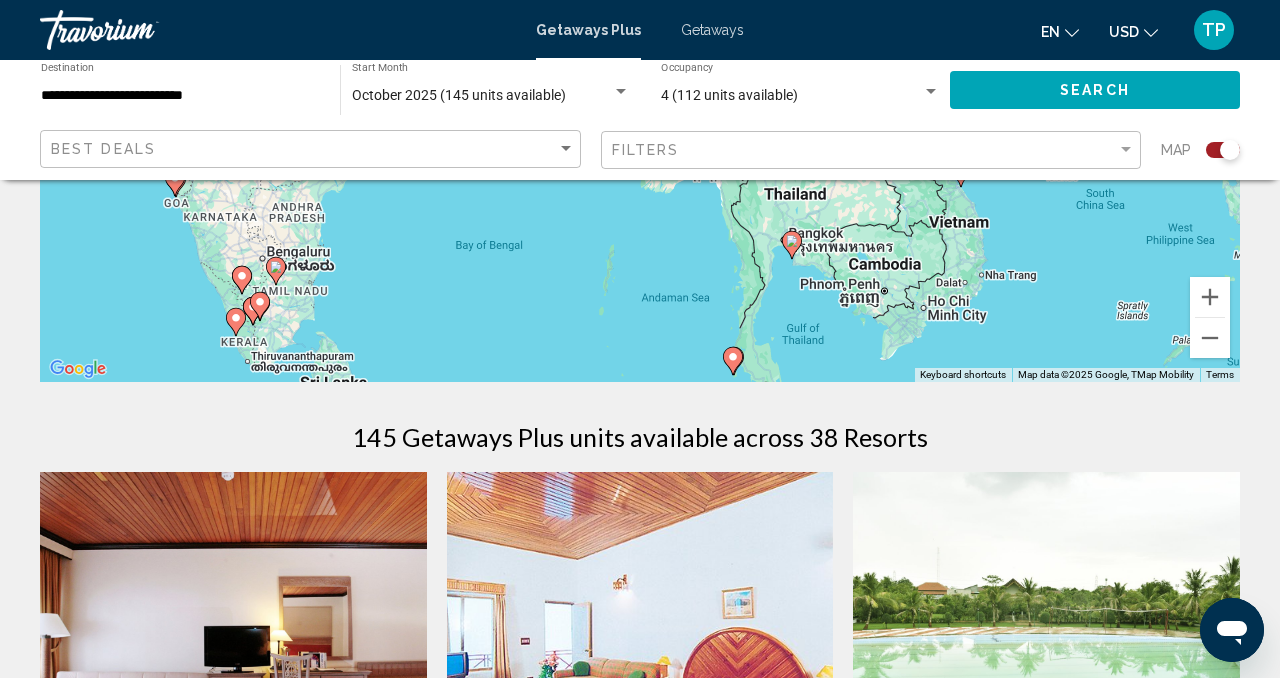 click 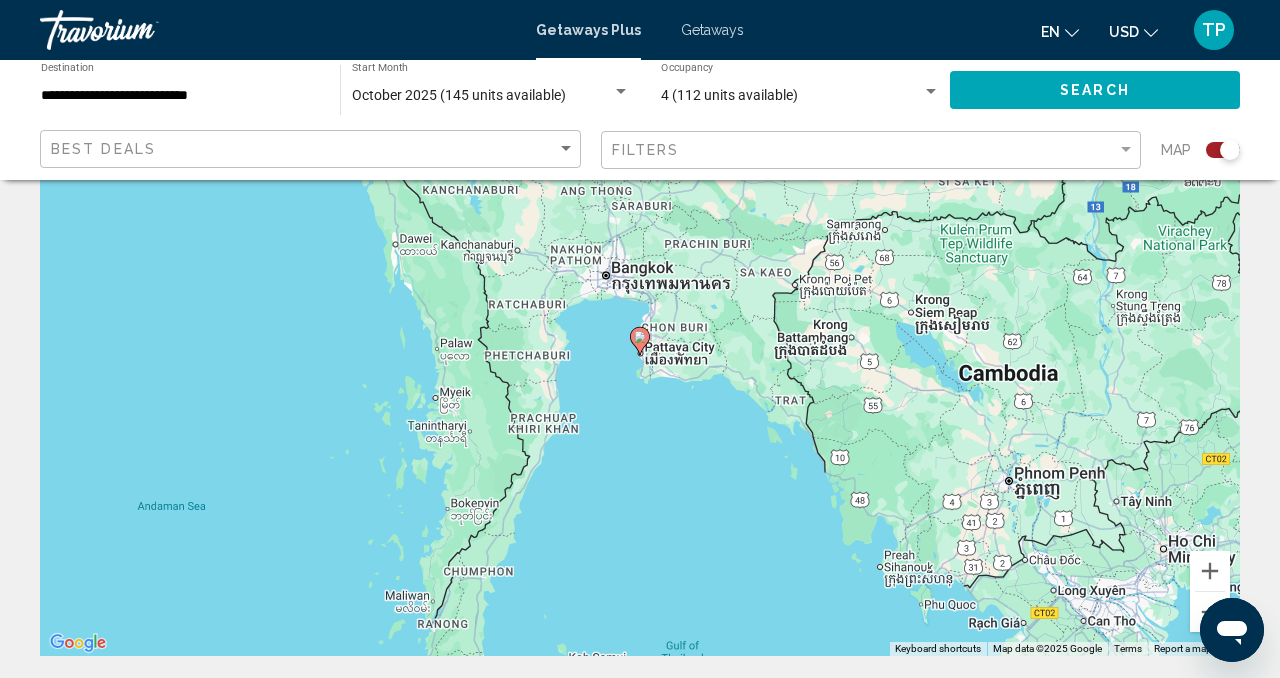 scroll, scrollTop: 141, scrollLeft: 0, axis: vertical 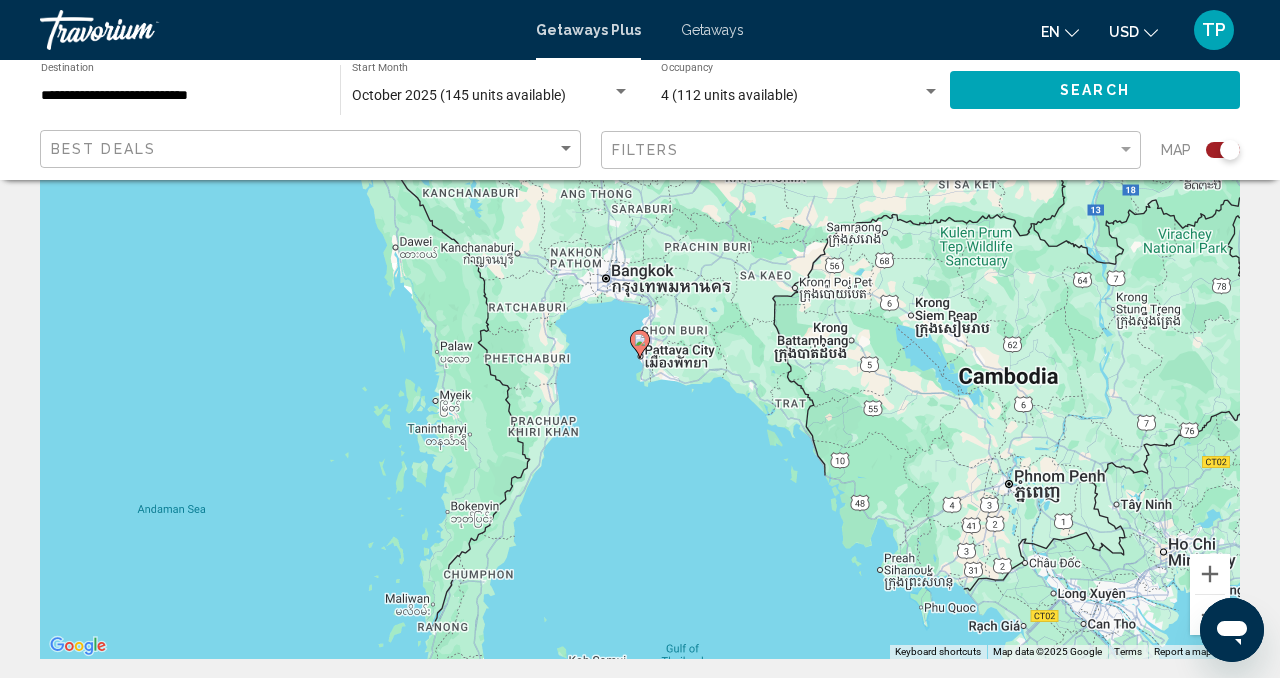 click 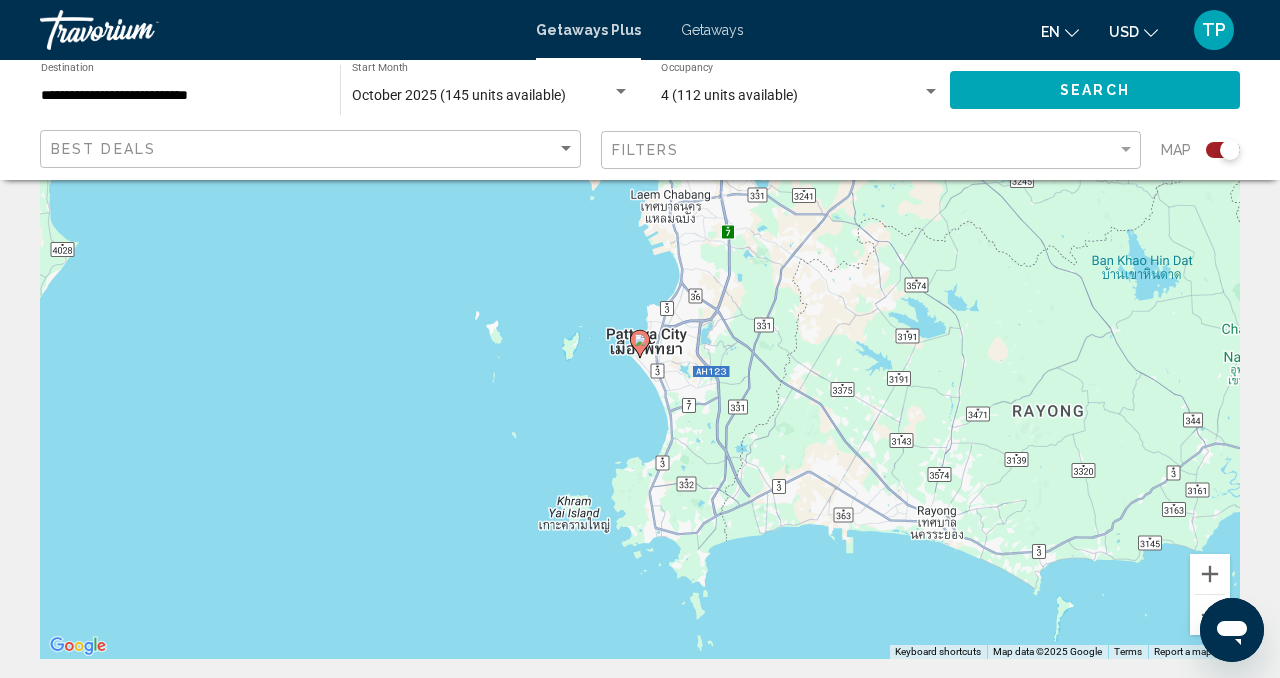 click 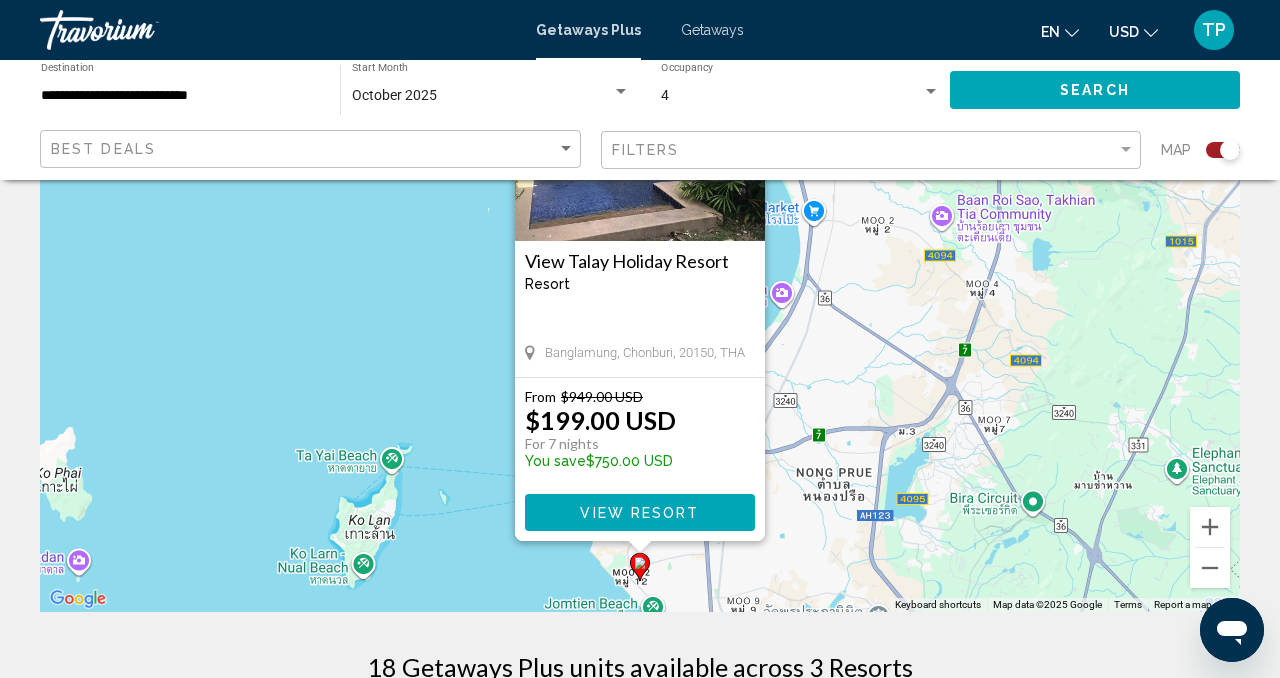 scroll, scrollTop: 217, scrollLeft: 0, axis: vertical 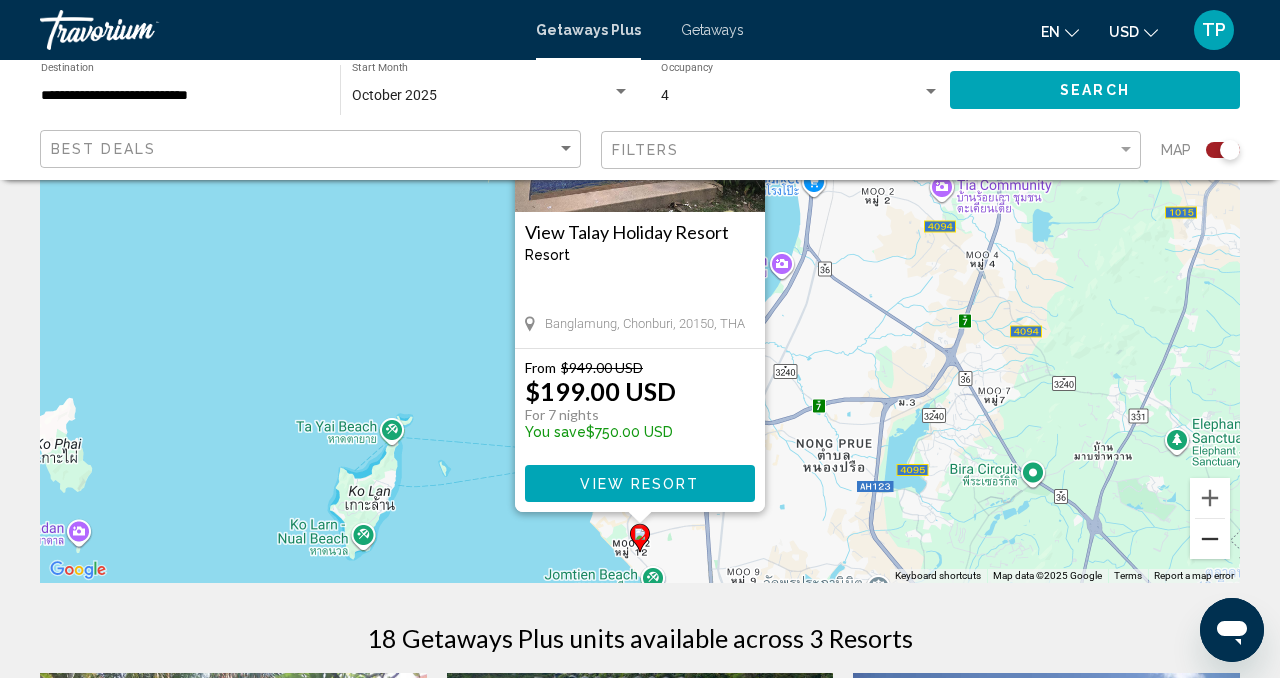 click at bounding box center (1210, 539) 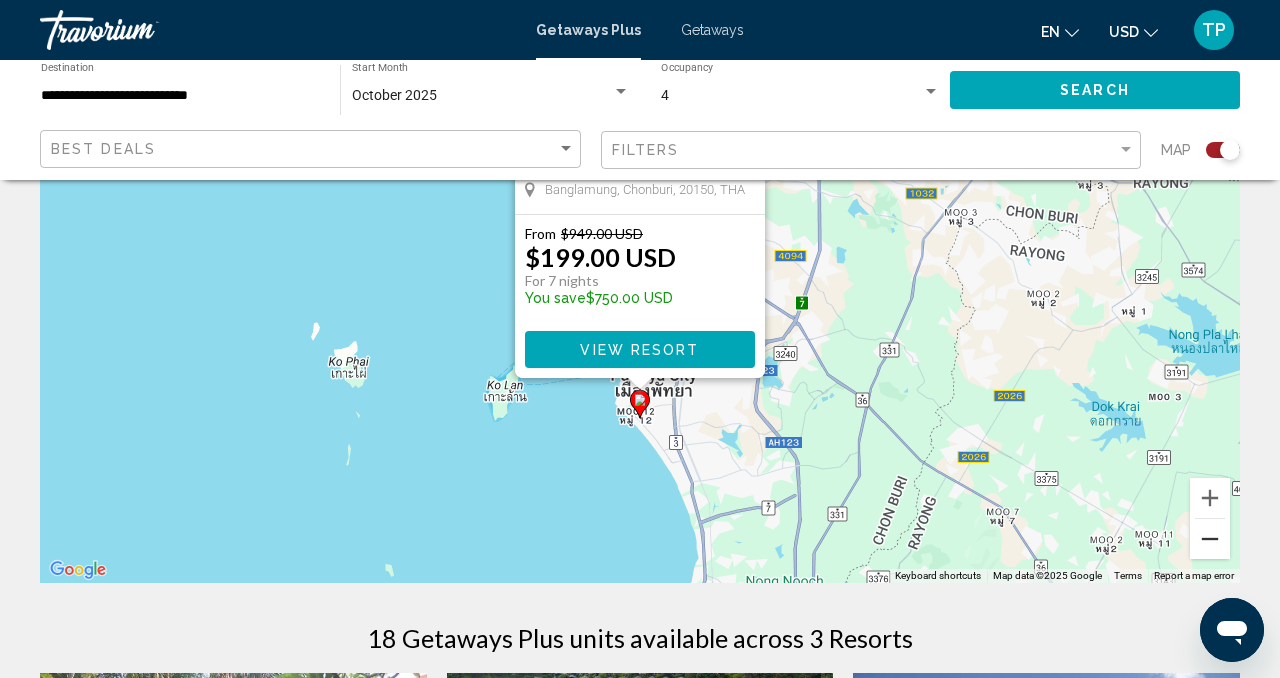 click at bounding box center (1210, 539) 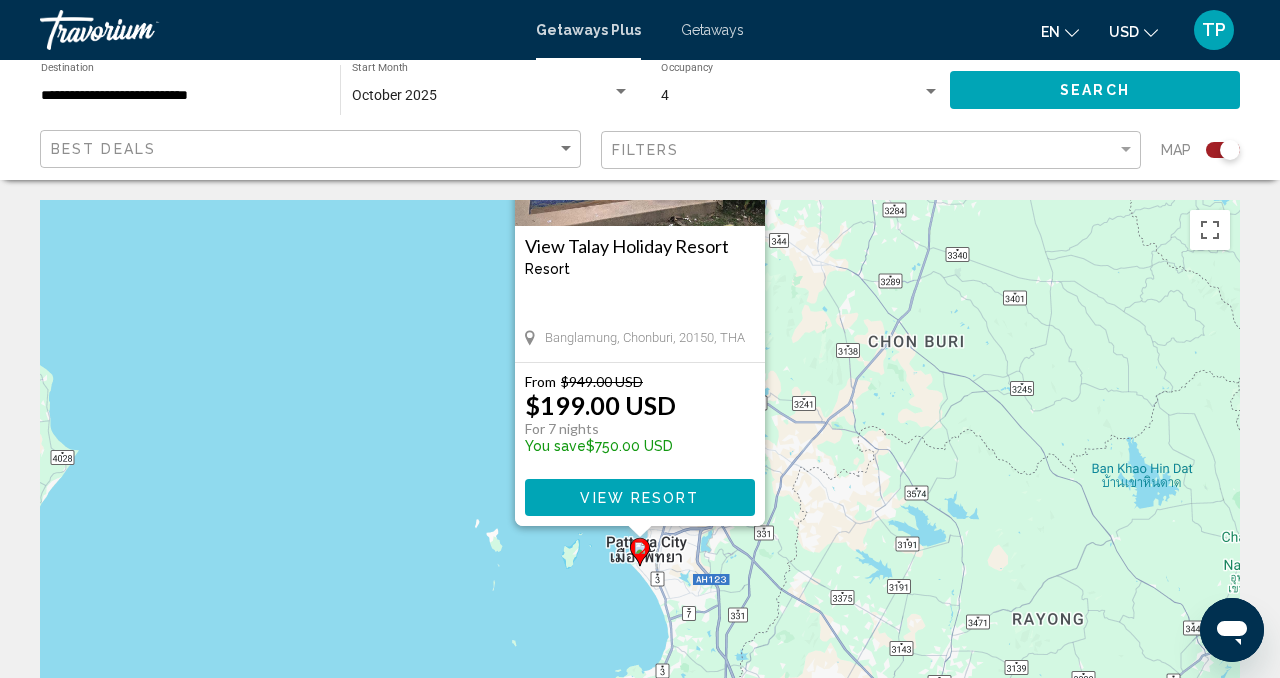 scroll, scrollTop: 1, scrollLeft: 0, axis: vertical 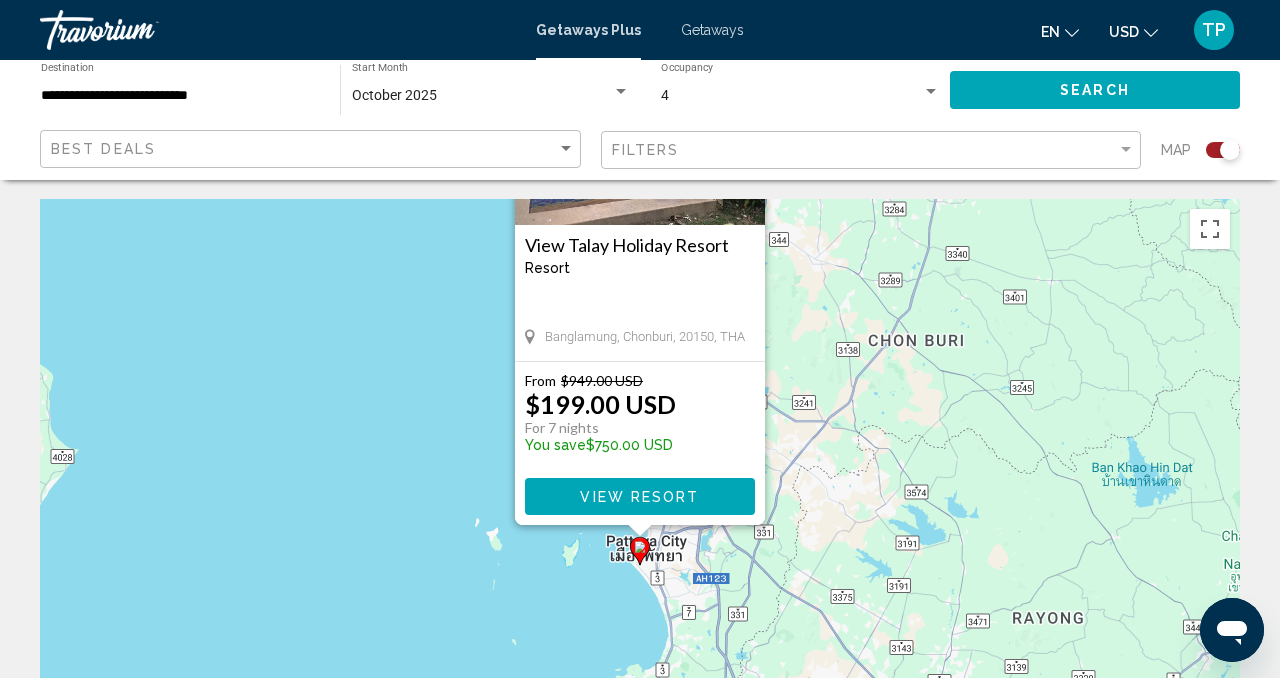 click on "To activate drag with keyboard, press Alt + Enter. Once in keyboard drag state, use the arrow keys to move the marker. To complete the drag, press the Enter key. To cancel, press Escape.  View Talay Holiday Resort  Resort  -  This is an adults only resort
[CITY], [STATE], [POSTAL_CODE], [COUNTRY] From $949.00 USD $199.00 USD For 7 nights You save  $750.00 USD  View Resort" at bounding box center (640, 499) 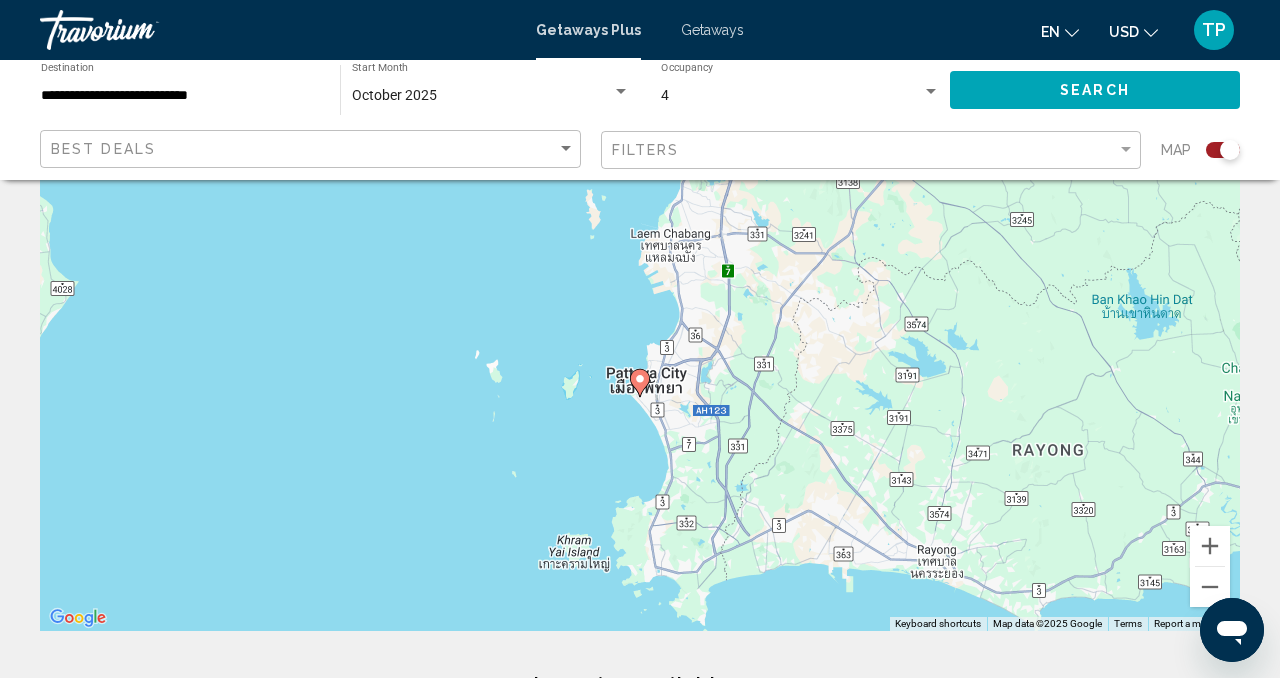 scroll, scrollTop: 168, scrollLeft: 0, axis: vertical 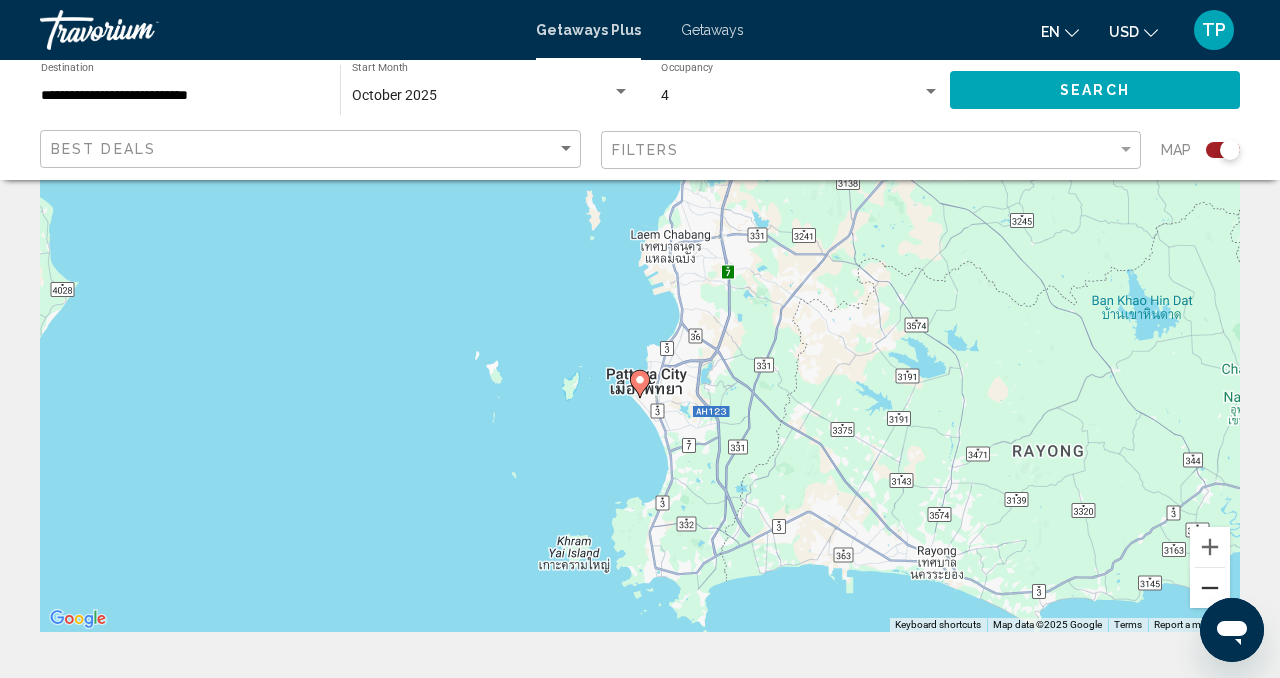 click at bounding box center (1210, 588) 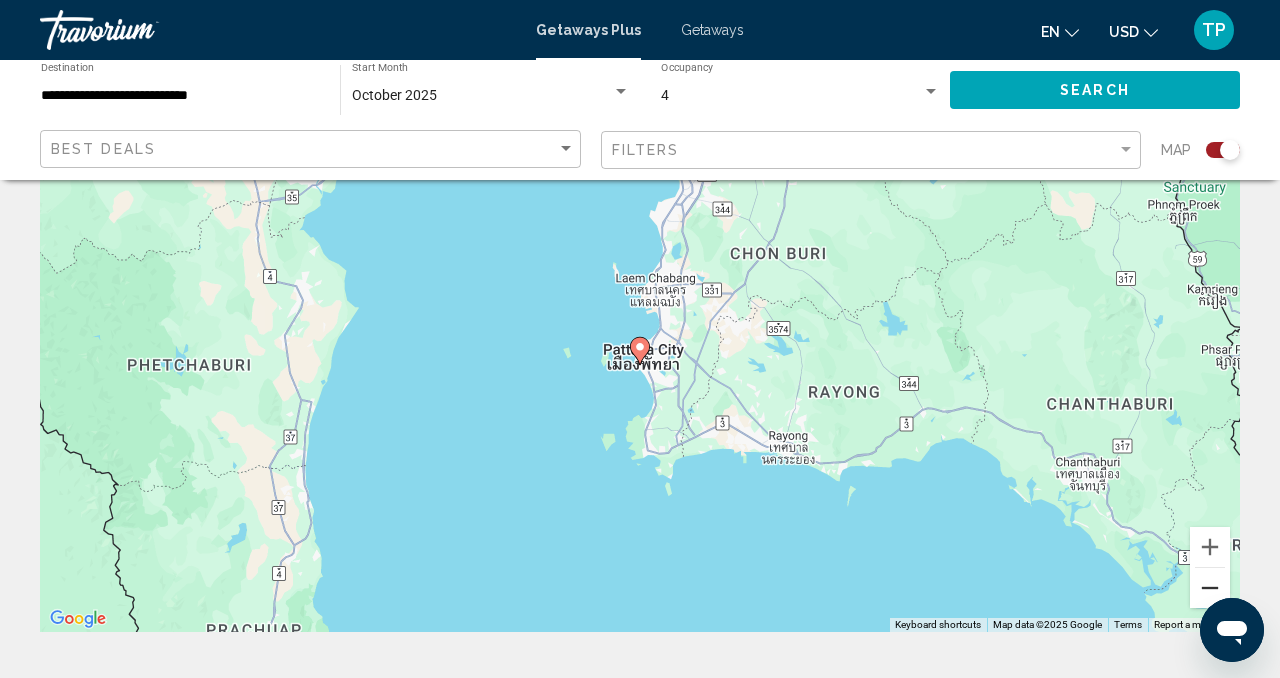 scroll, scrollTop: 0, scrollLeft: 0, axis: both 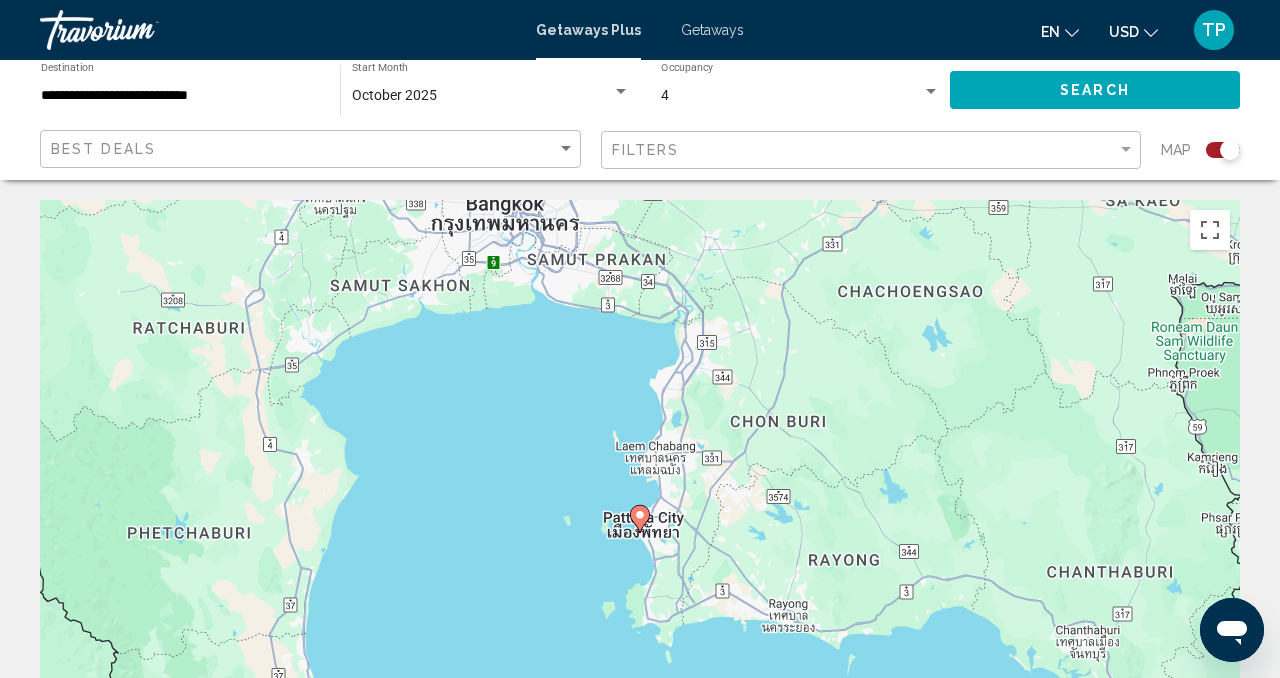 click on "To activate drag with keyboard, press Alt + Enter. Once in keyboard drag state, use the arrow keys to move the marker. To complete the drag, press the Enter key. To cancel, press Escape." at bounding box center (640, 500) 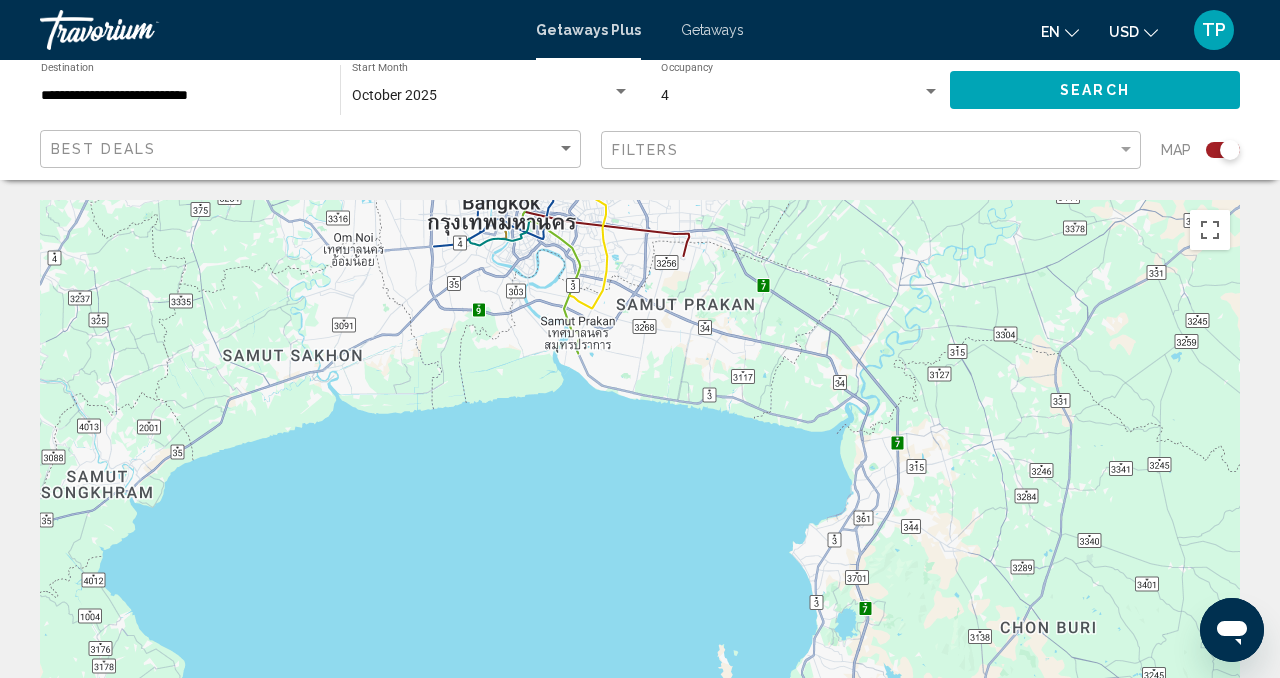 click on "To activate drag with keyboard, press Alt + Enter. Once in keyboard drag state, use the arrow keys to move the marker. To complete the drag, press the Enter key. To cancel, press Escape." at bounding box center (640, 500) 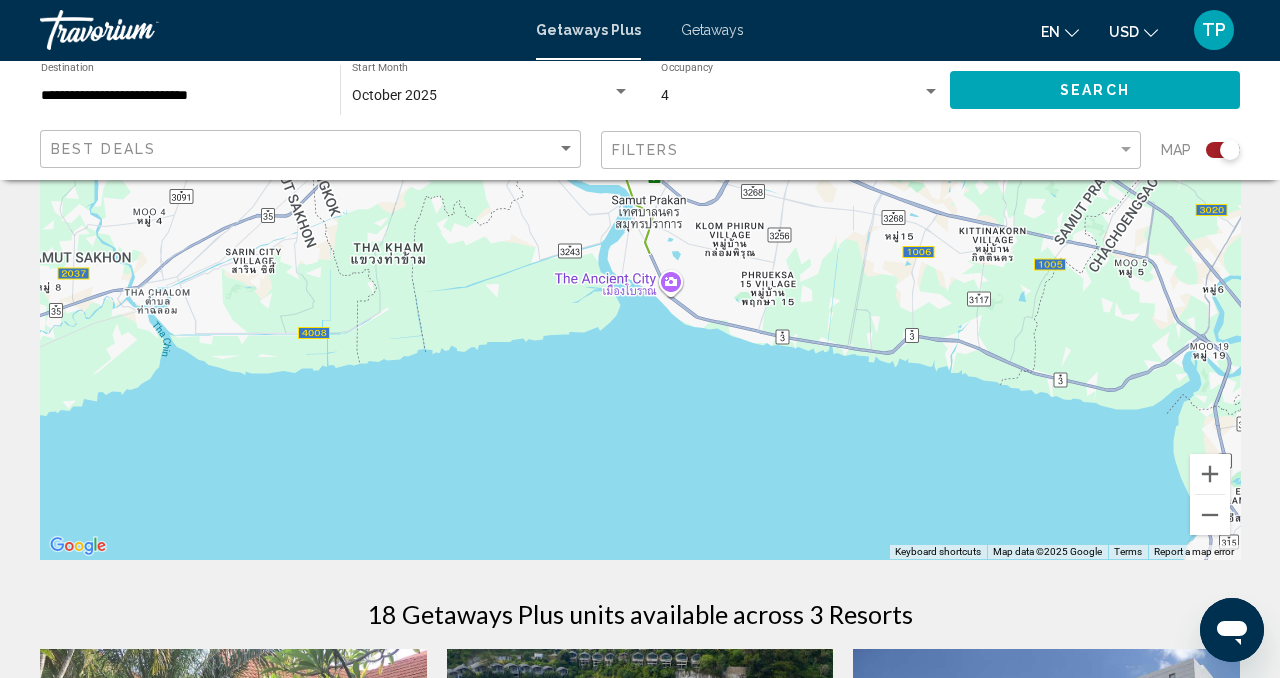 scroll, scrollTop: 246, scrollLeft: 0, axis: vertical 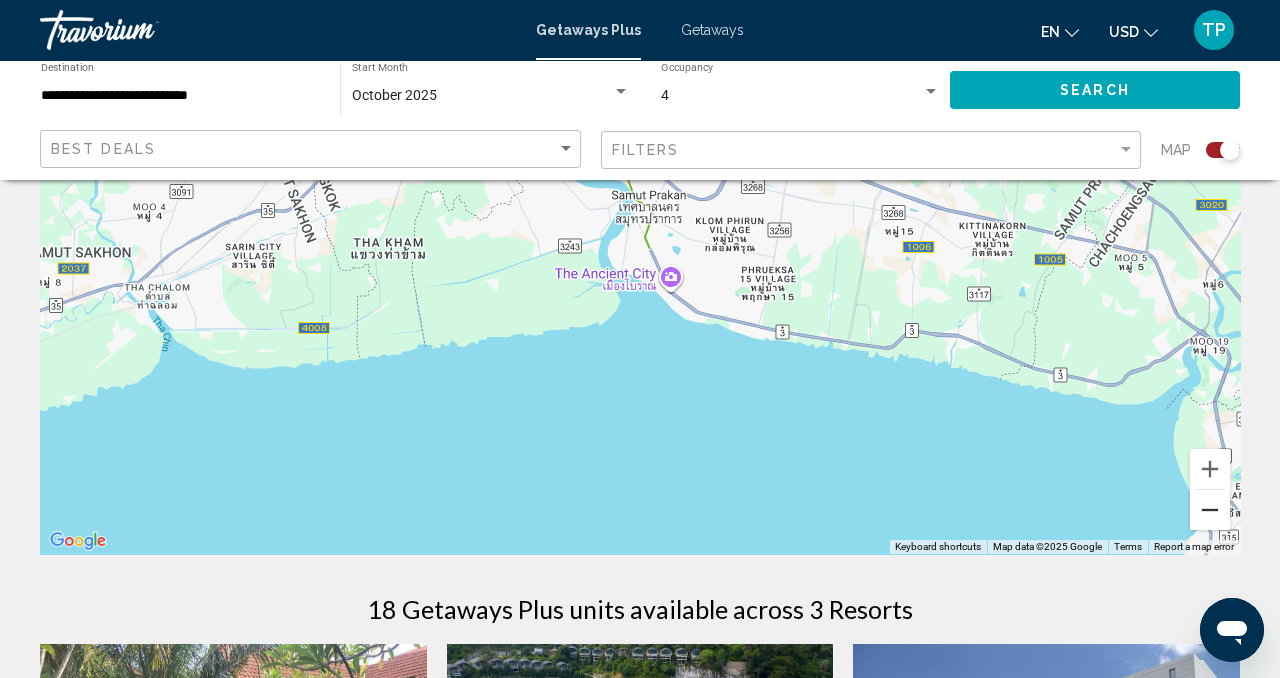 click at bounding box center [1210, 510] 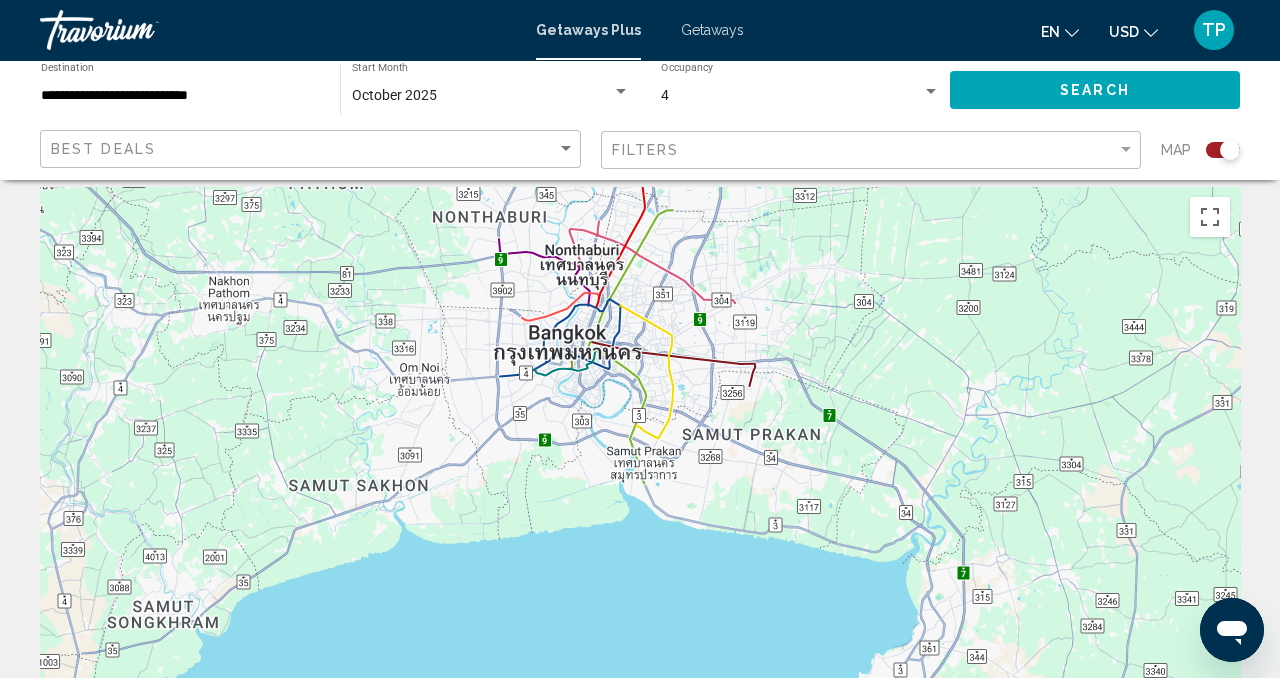 scroll, scrollTop: 0, scrollLeft: 0, axis: both 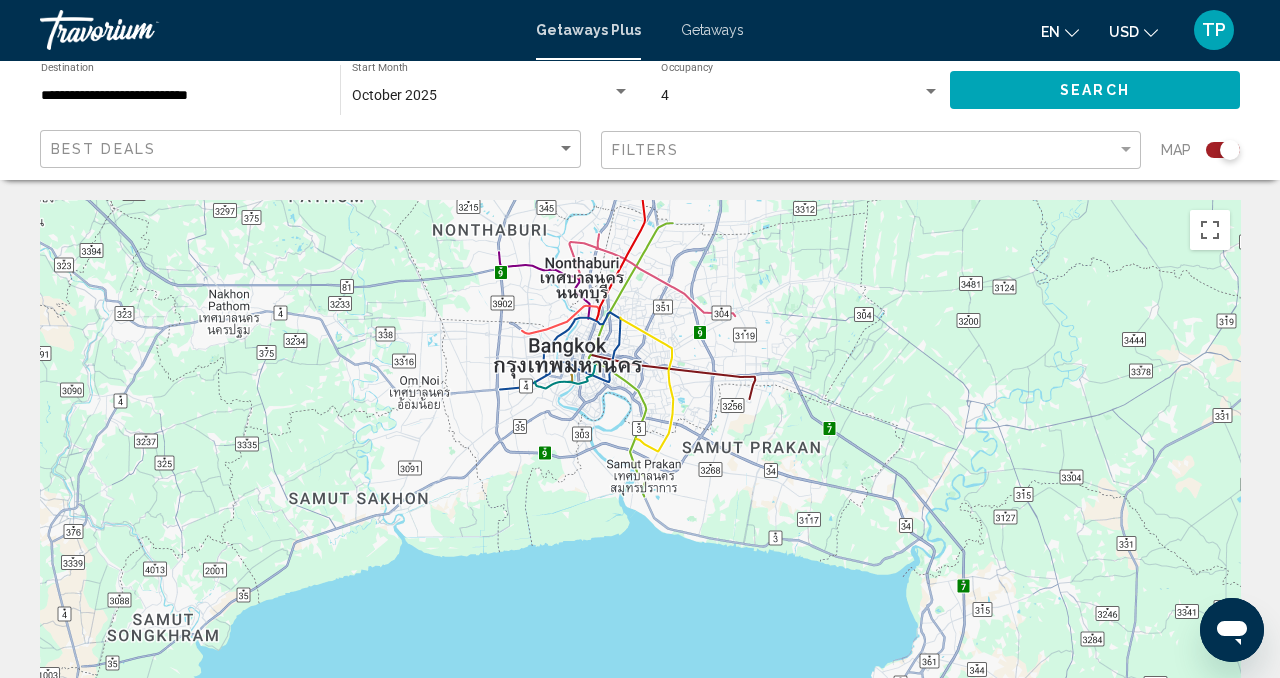 click at bounding box center (640, 500) 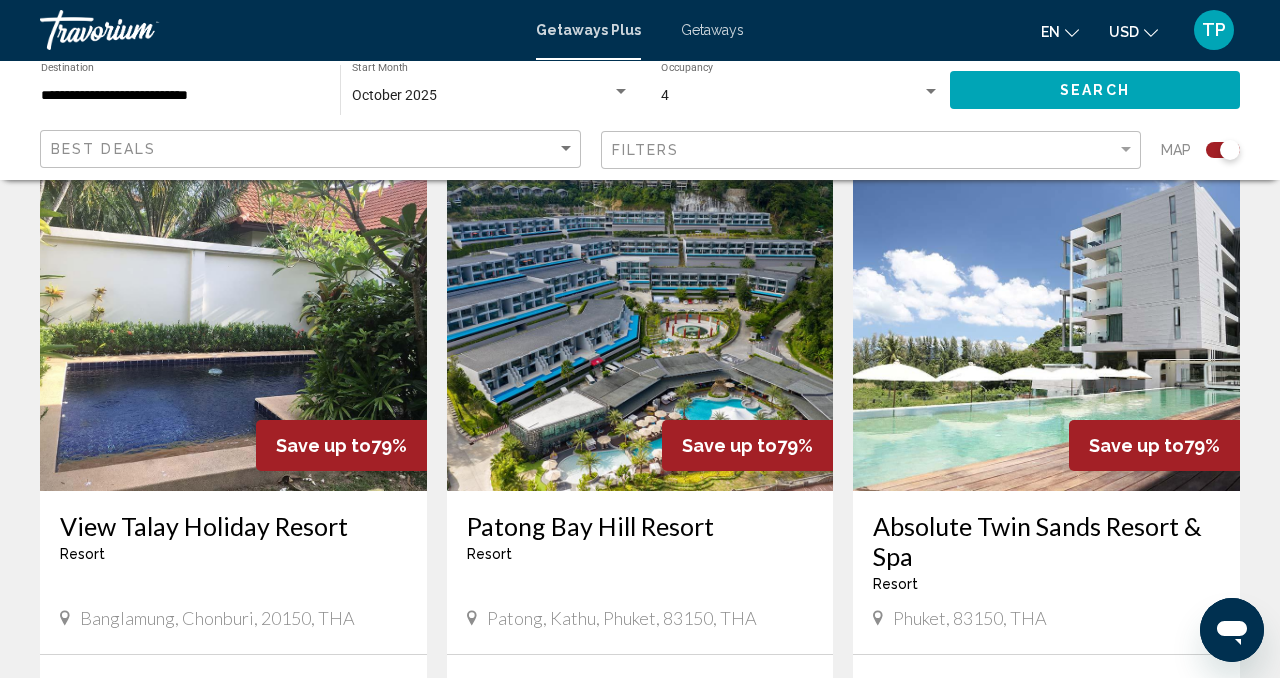 scroll, scrollTop: 713, scrollLeft: 0, axis: vertical 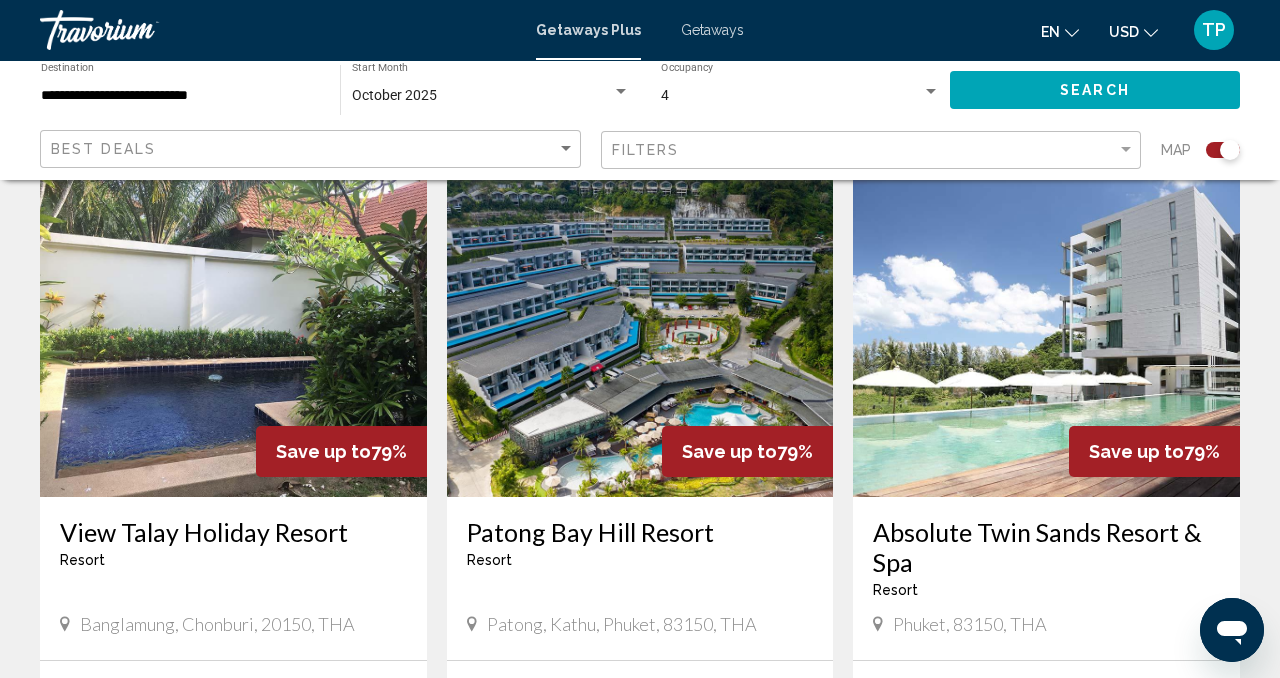 click at bounding box center (640, 337) 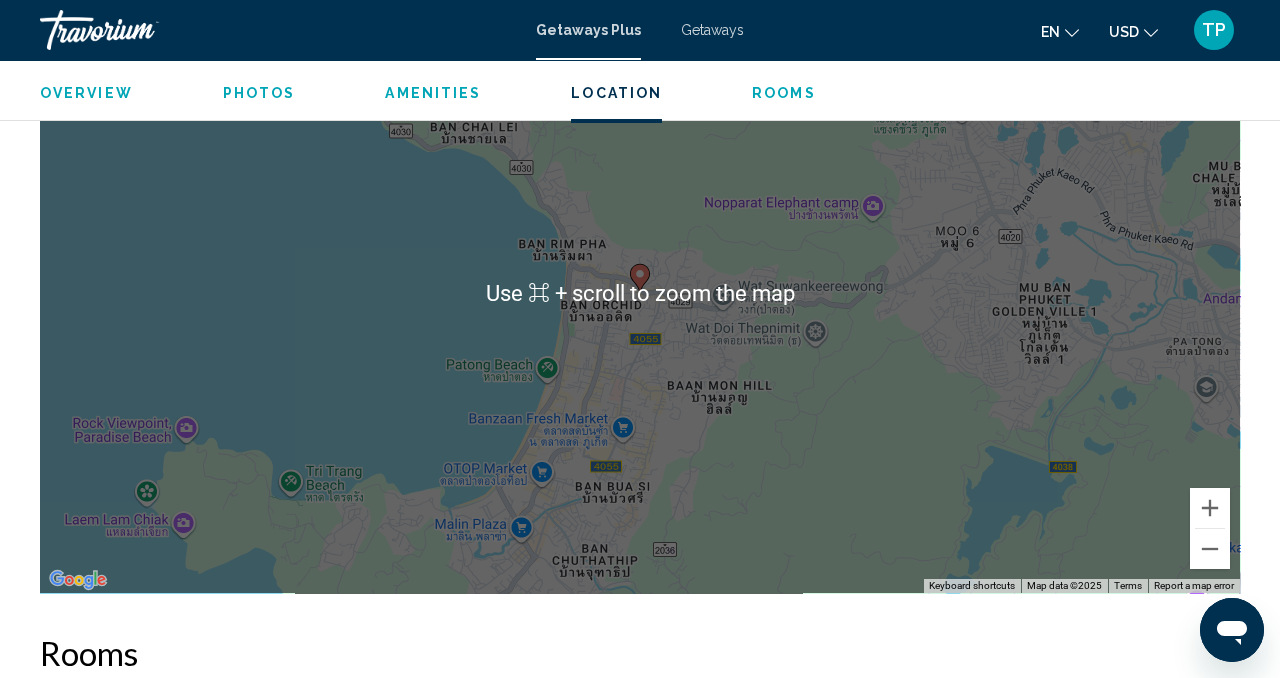 scroll, scrollTop: 3033, scrollLeft: 0, axis: vertical 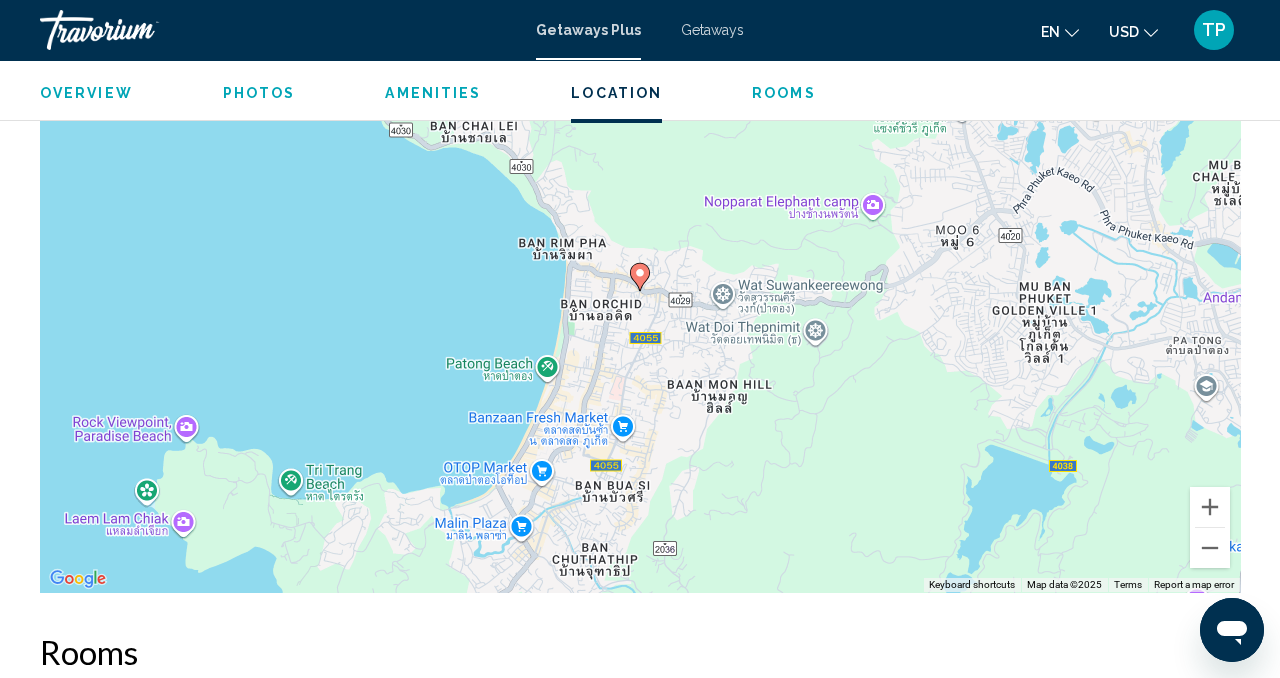 click on "Rooms" at bounding box center [640, 652] 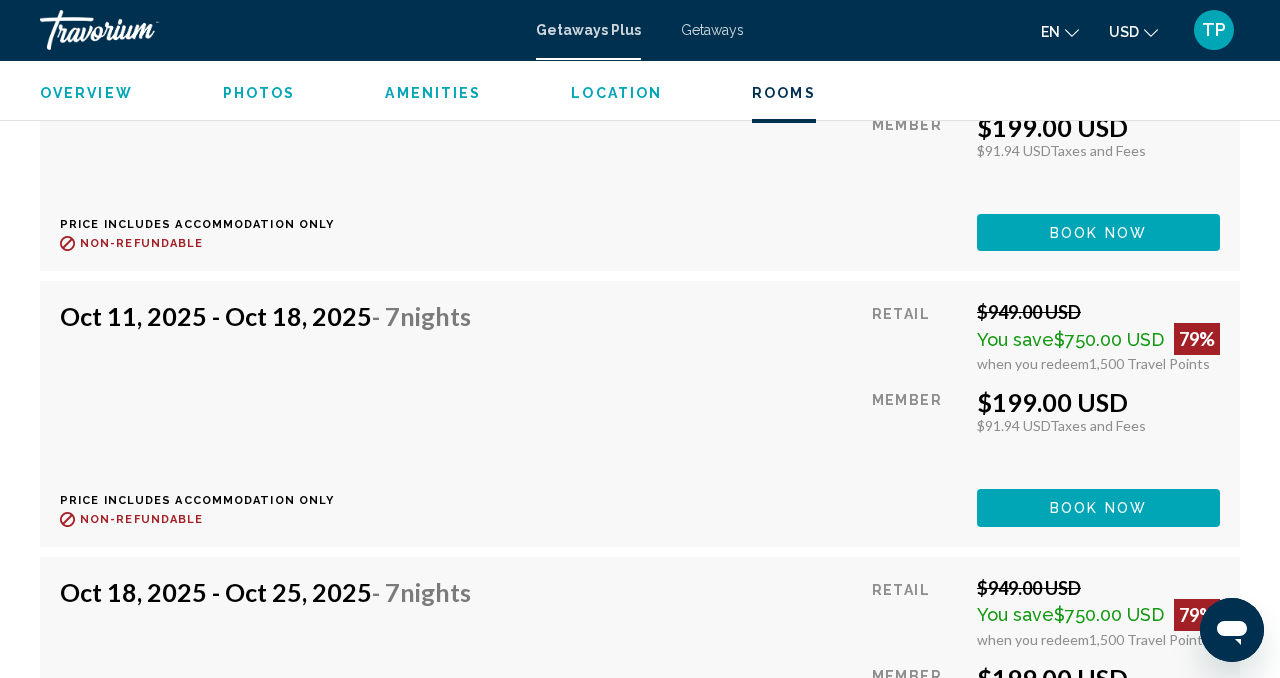 scroll, scrollTop: 4086, scrollLeft: 0, axis: vertical 